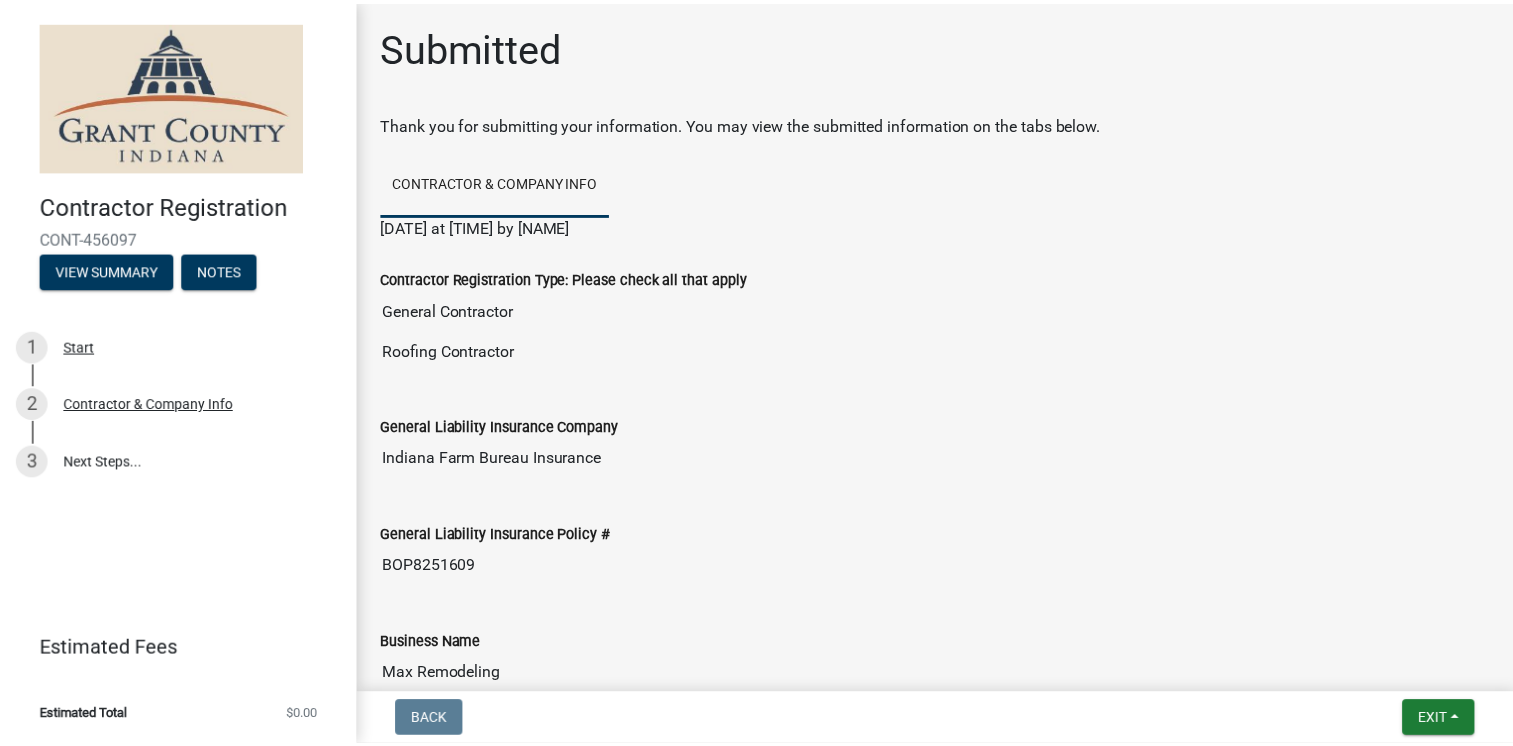 scroll, scrollTop: 0, scrollLeft: 0, axis: both 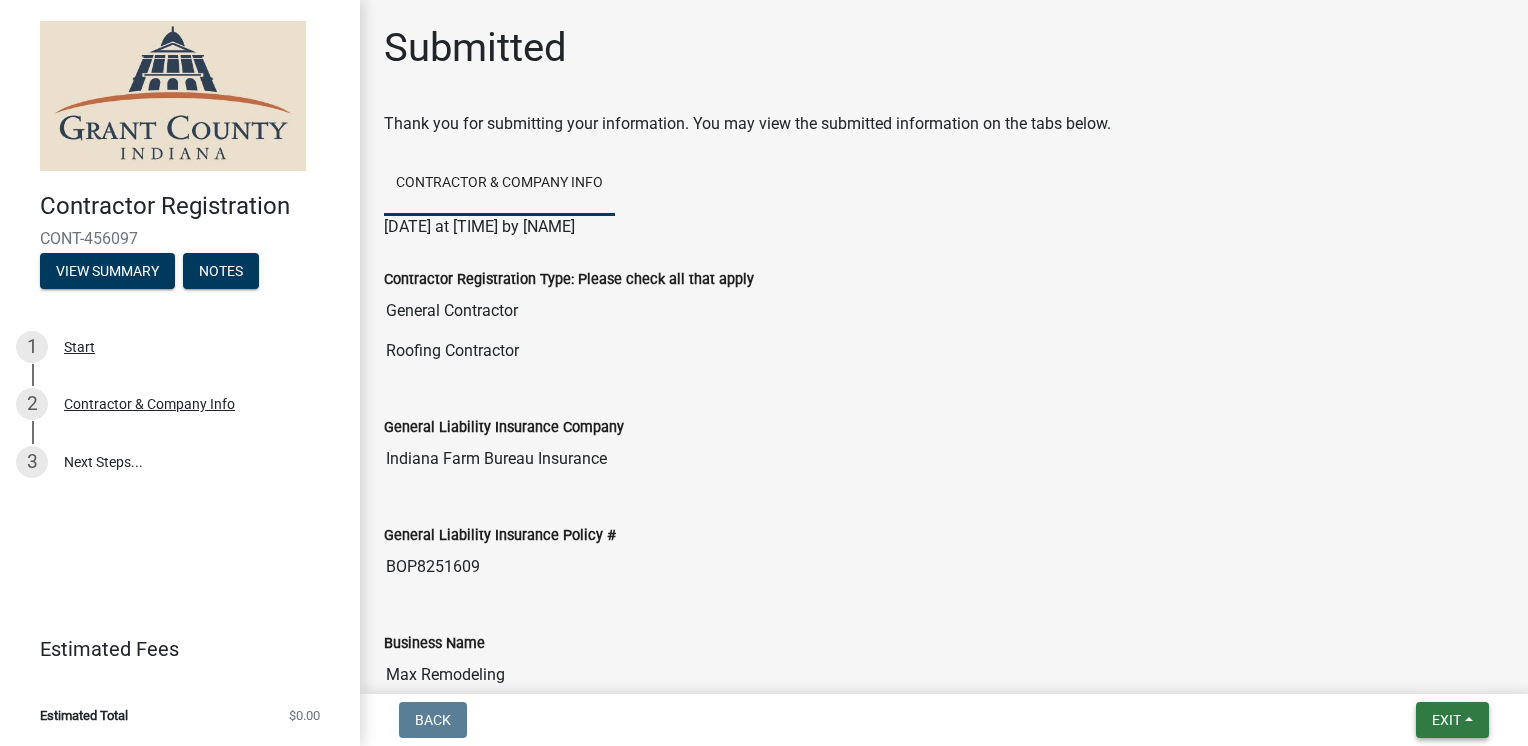 click on "Exit" at bounding box center (1446, 720) 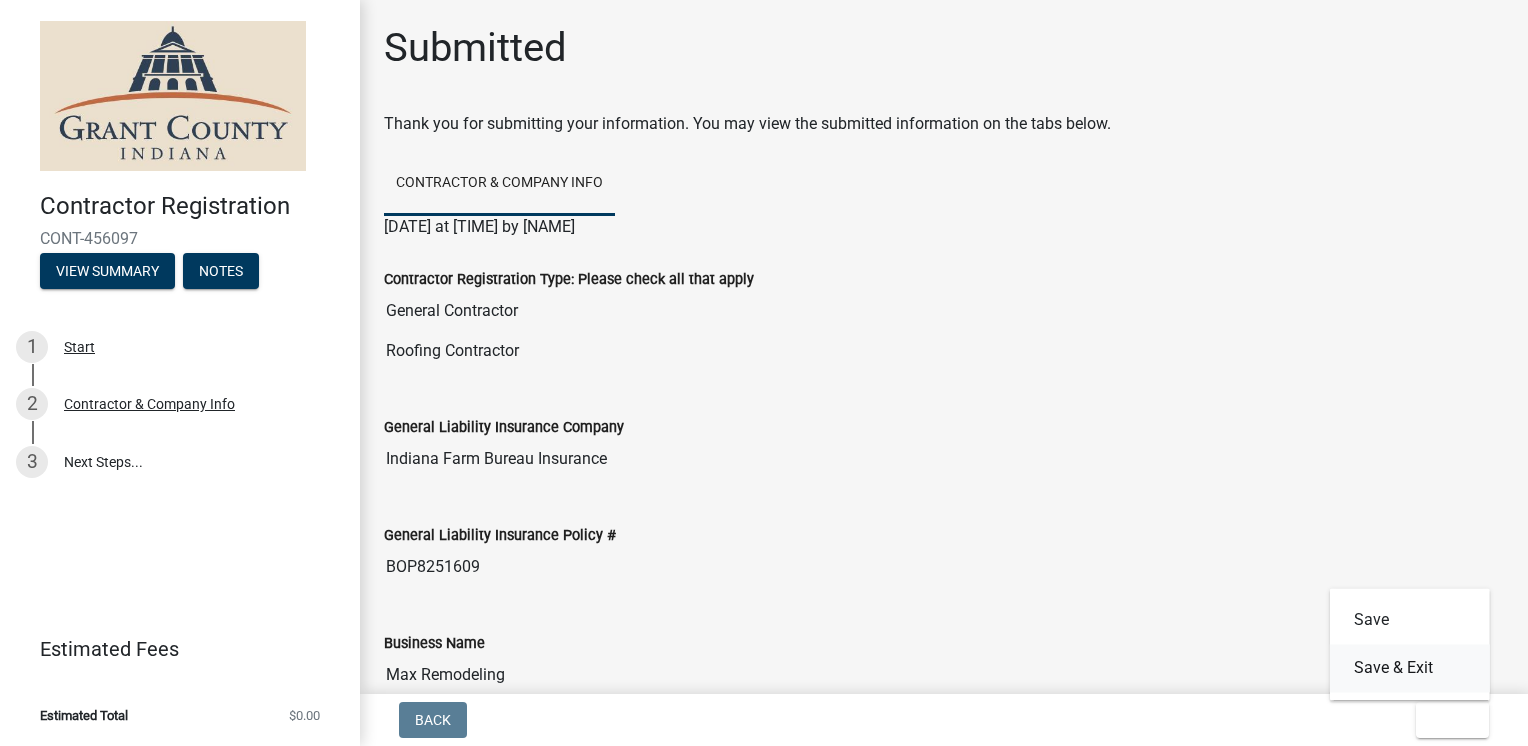 click on "Save & Exit" at bounding box center [1410, 668] 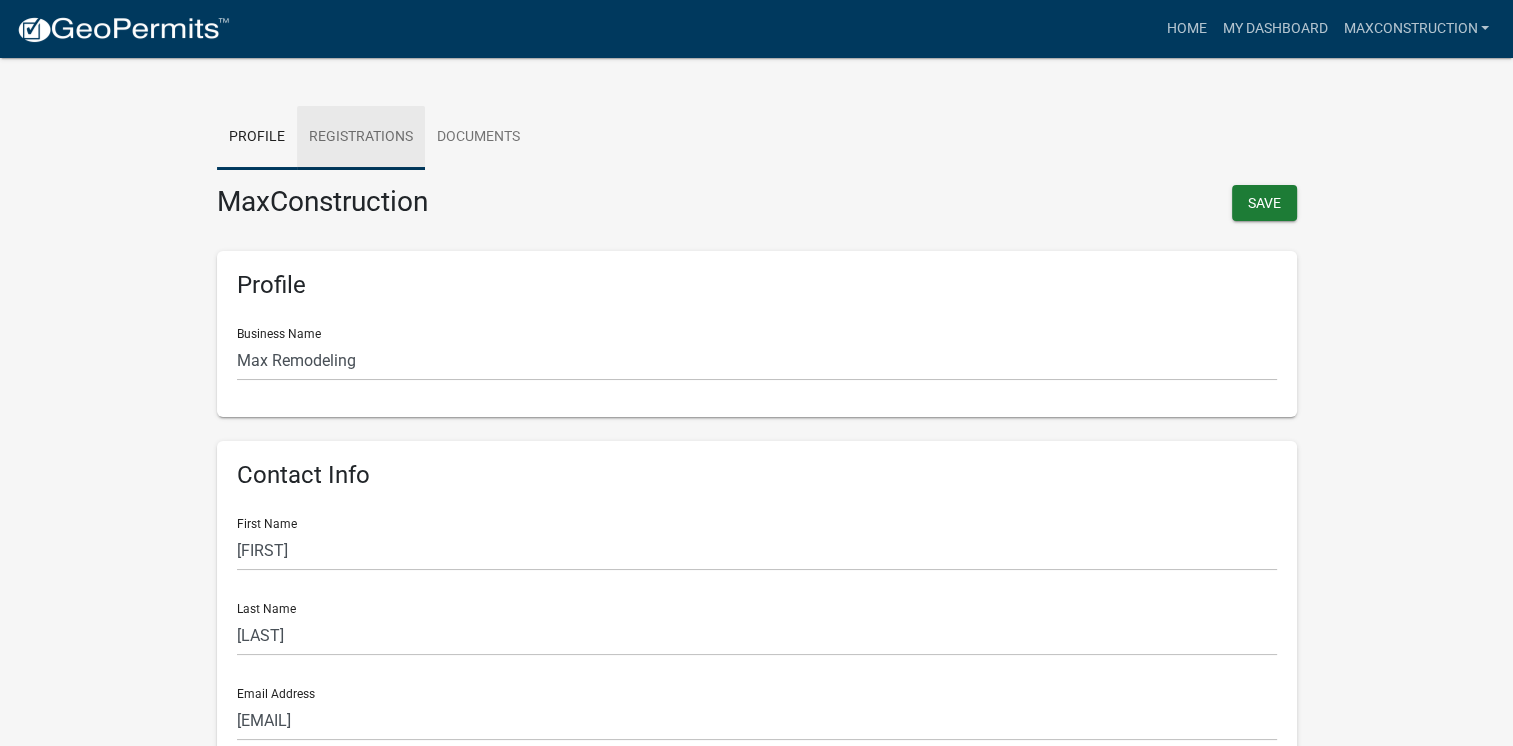 click on "Registrations" at bounding box center (361, 138) 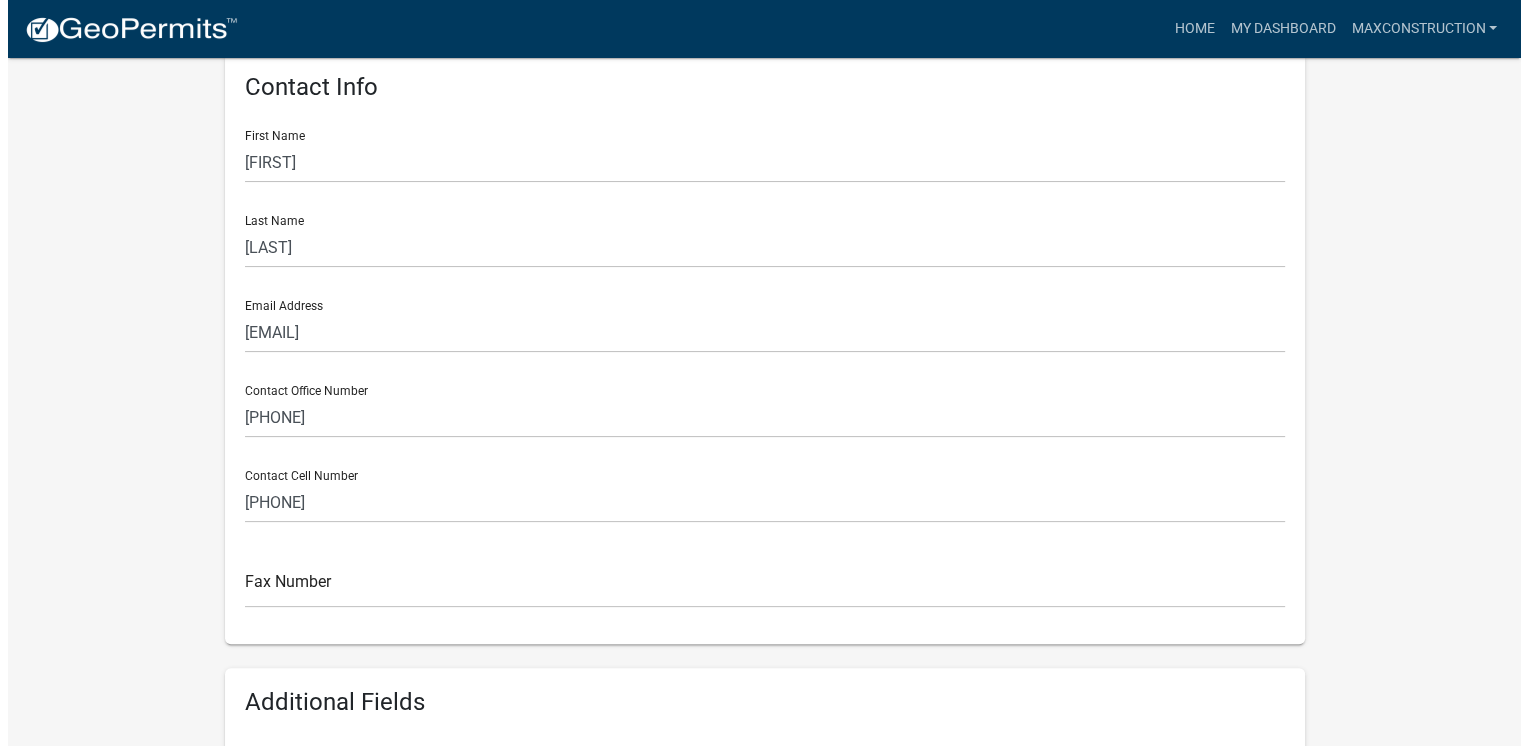scroll, scrollTop: 0, scrollLeft: 0, axis: both 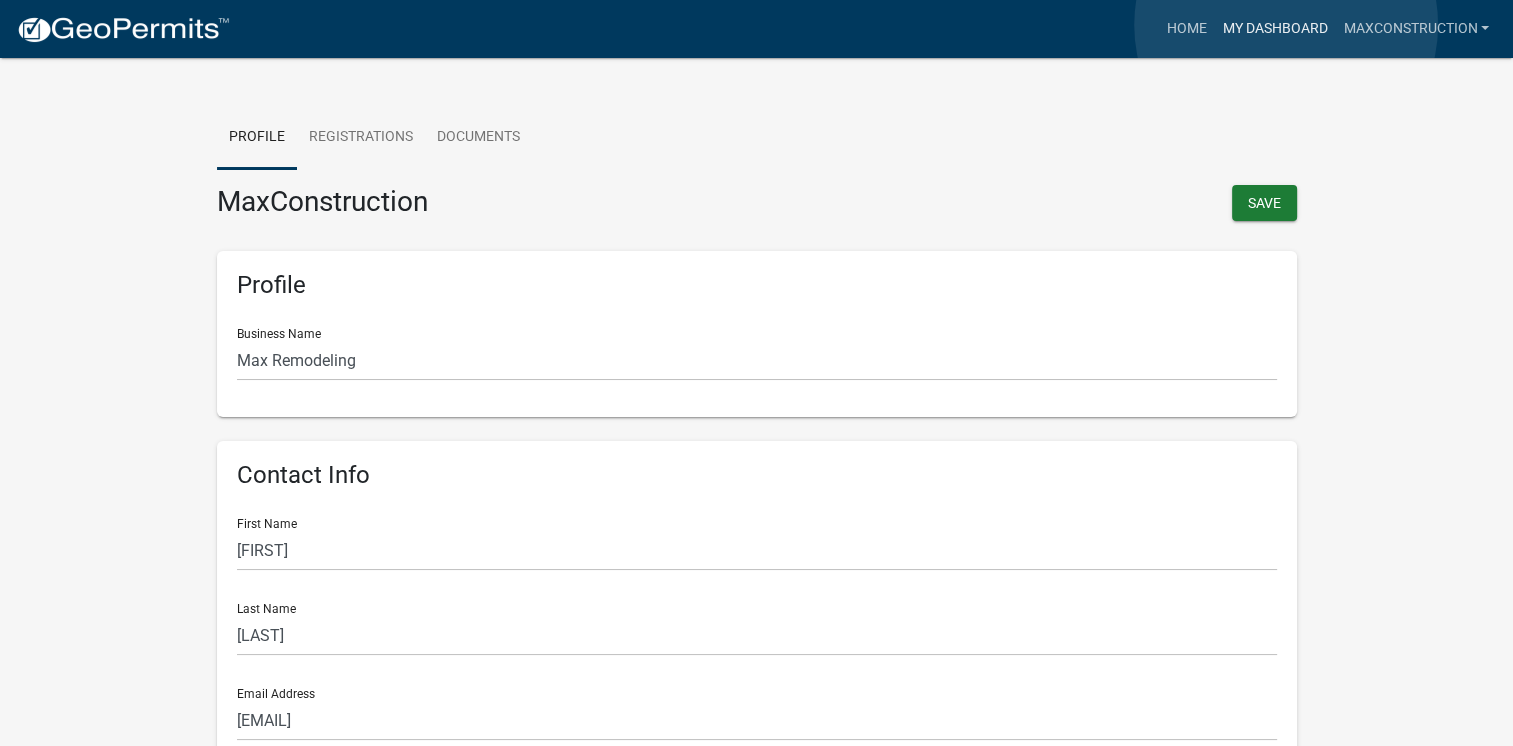 click on "My Dashboard" at bounding box center [1274, 29] 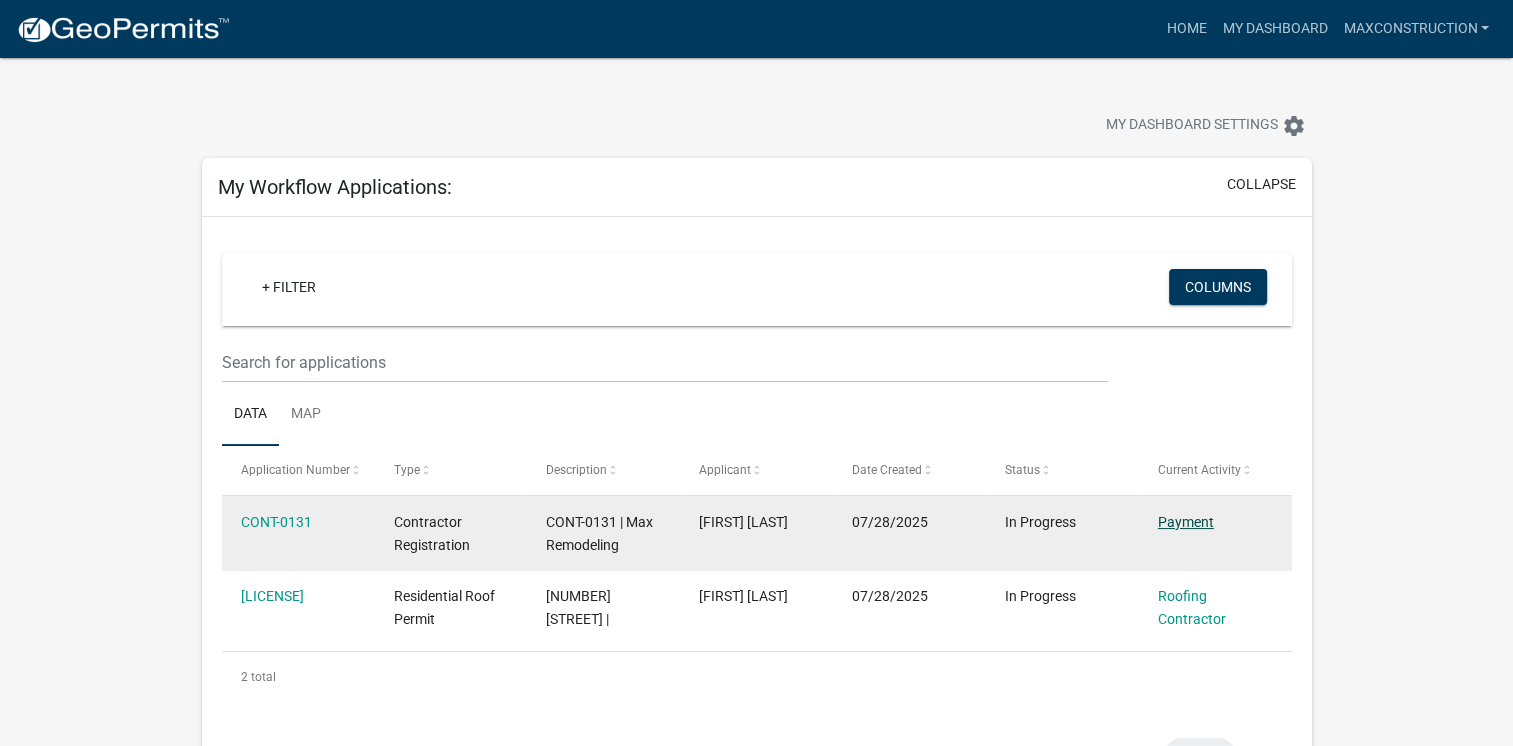 click on "Payment" 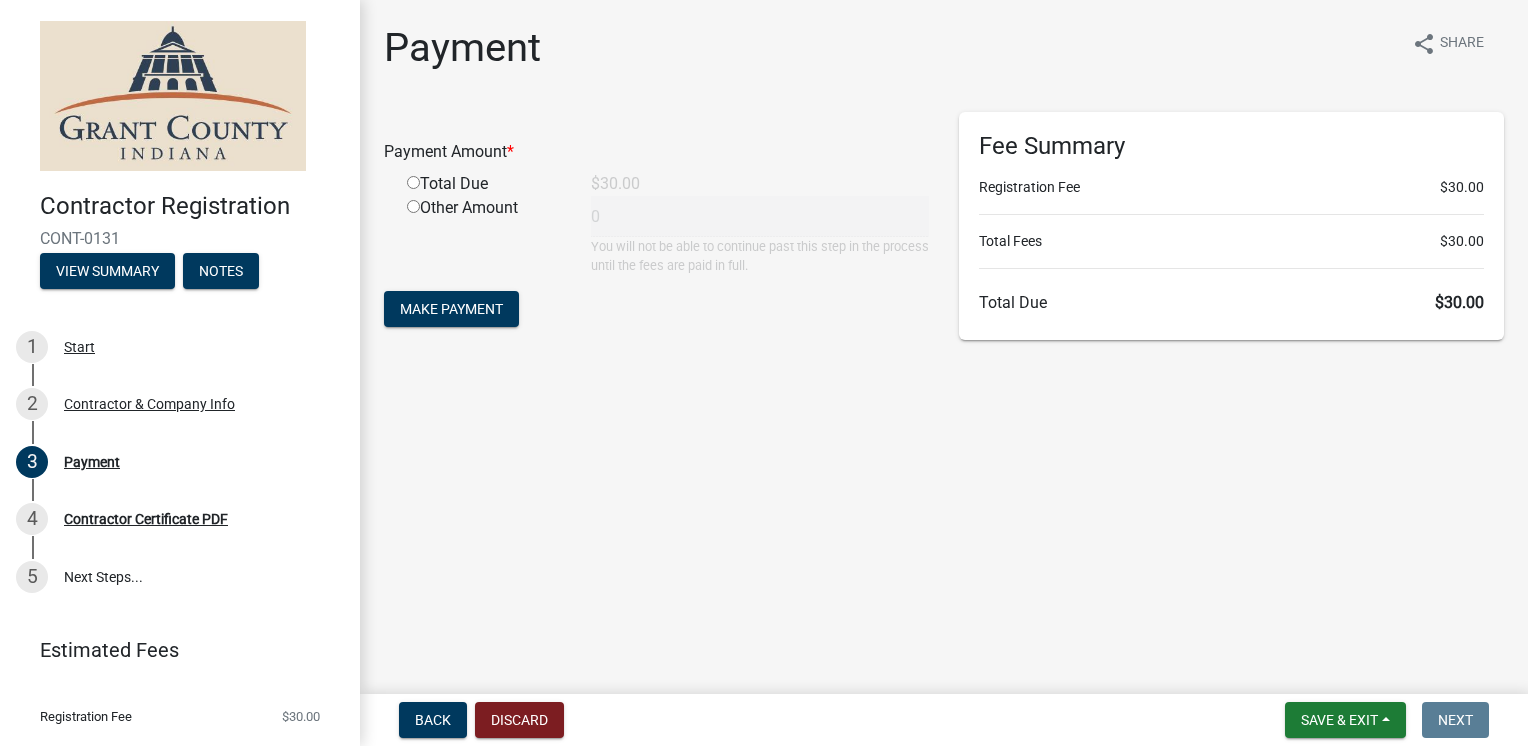 click 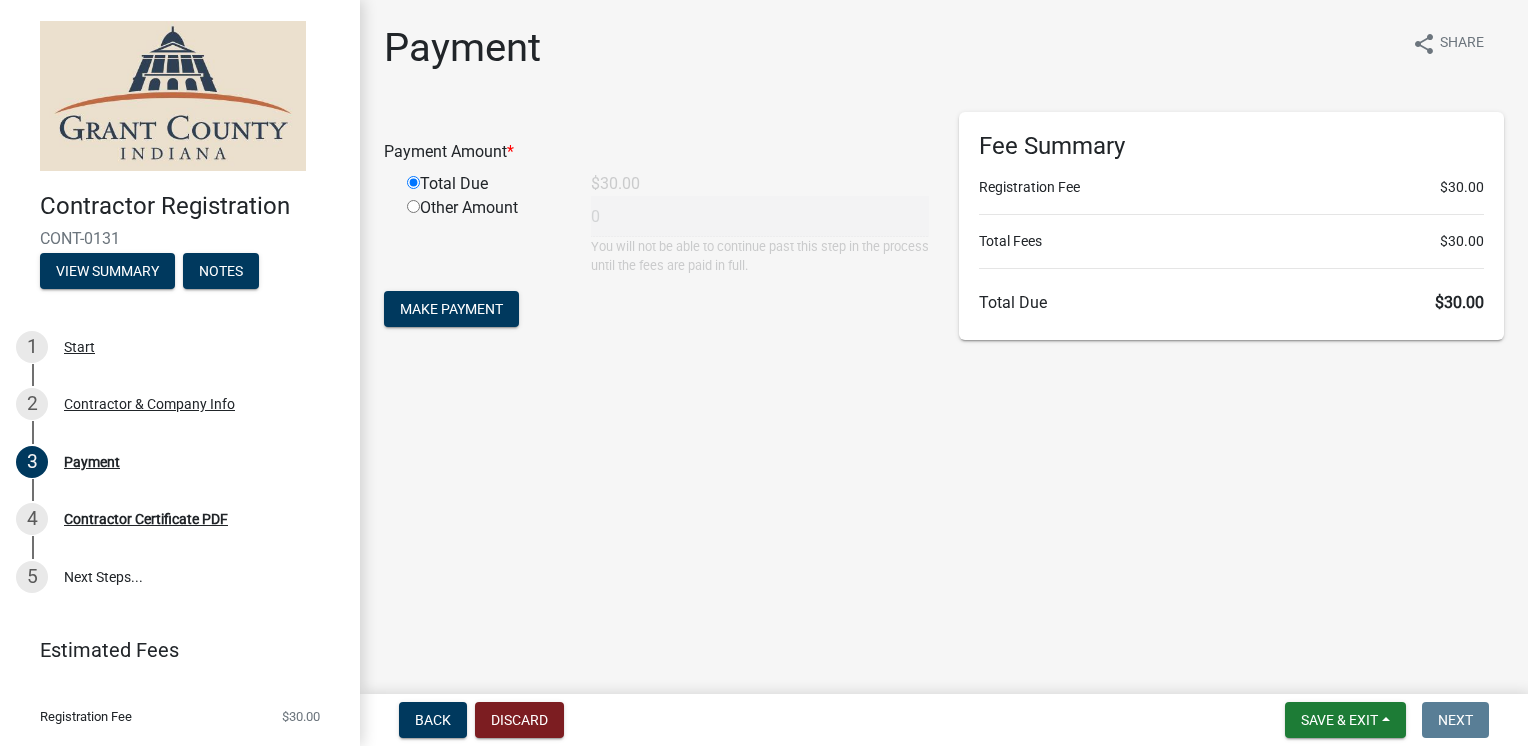 type on "30" 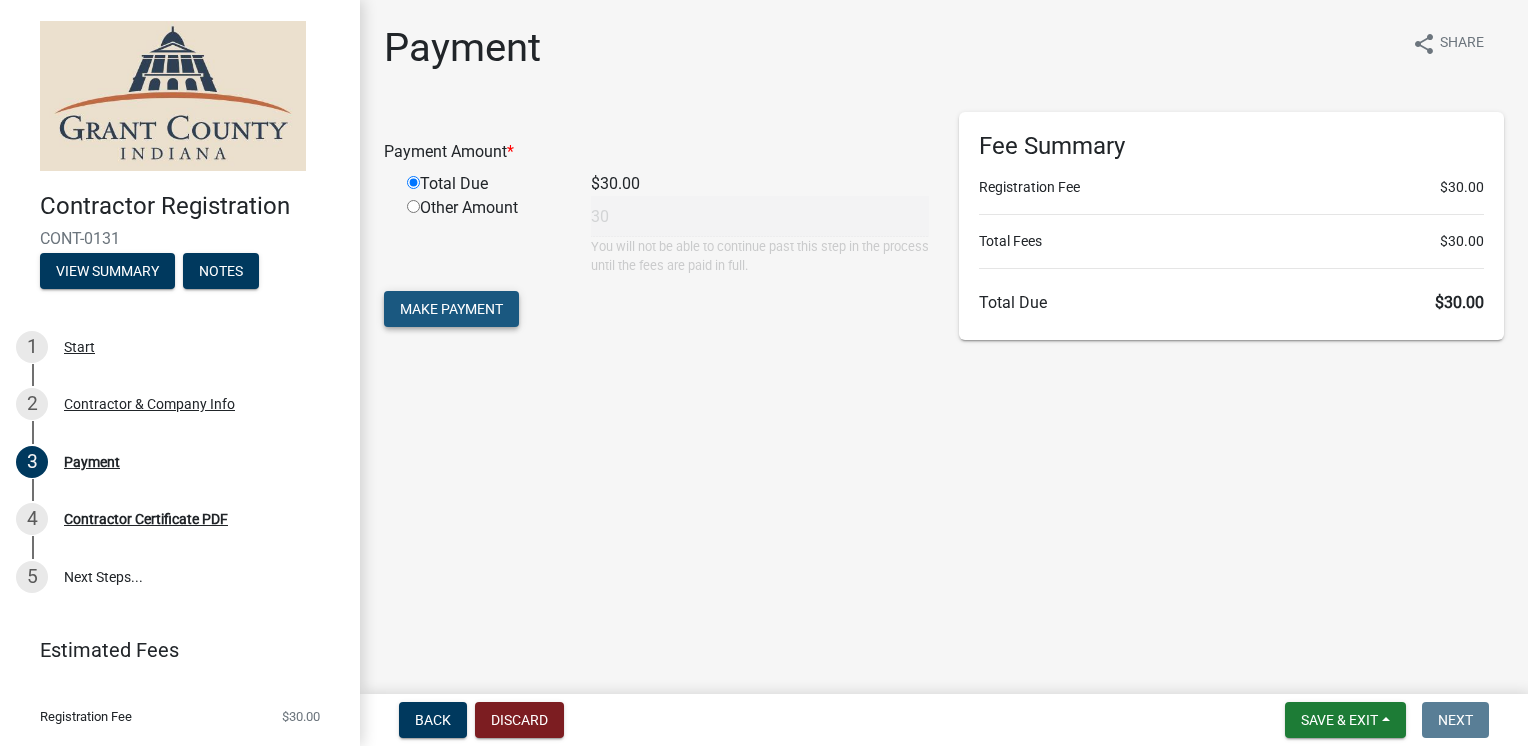 click on "Make Payment" 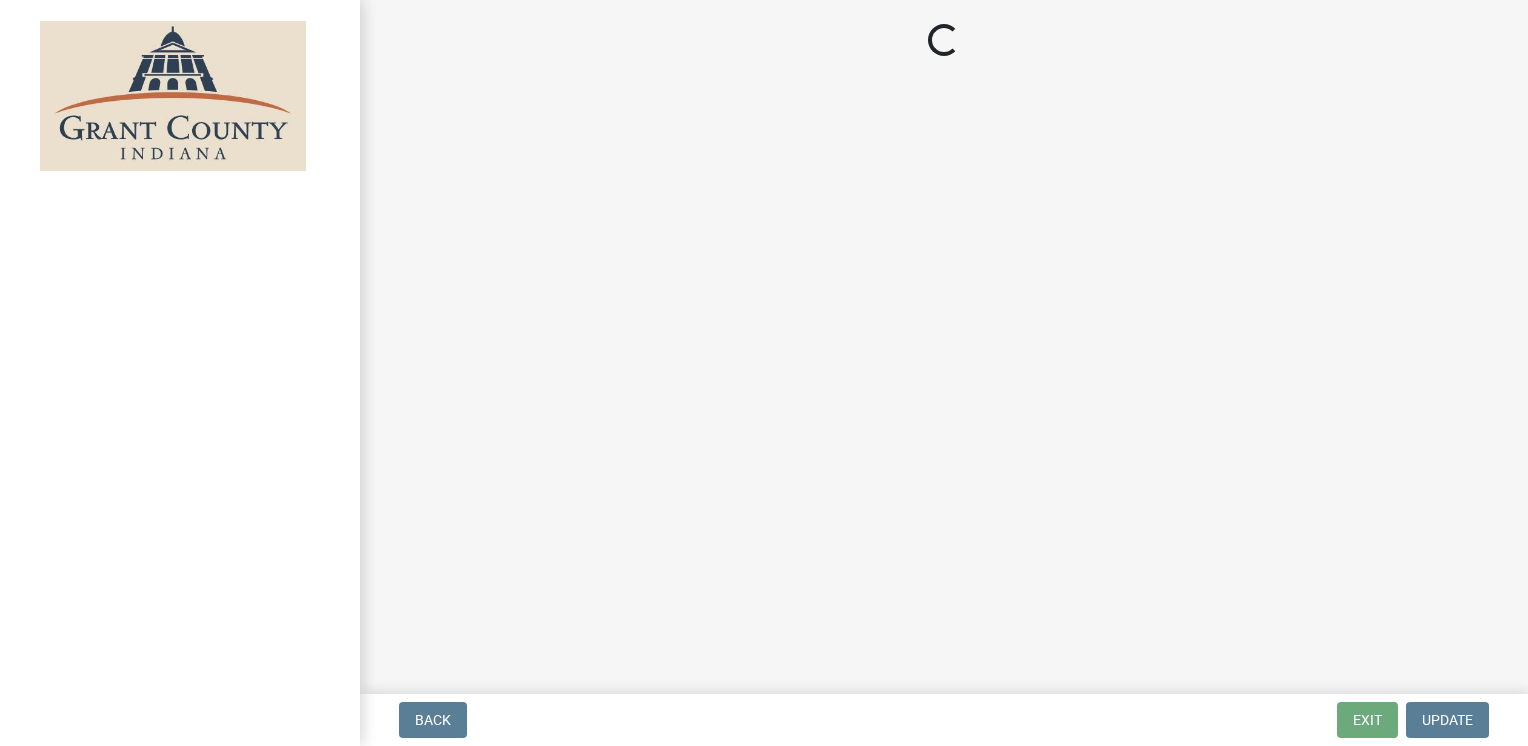 scroll, scrollTop: 0, scrollLeft: 0, axis: both 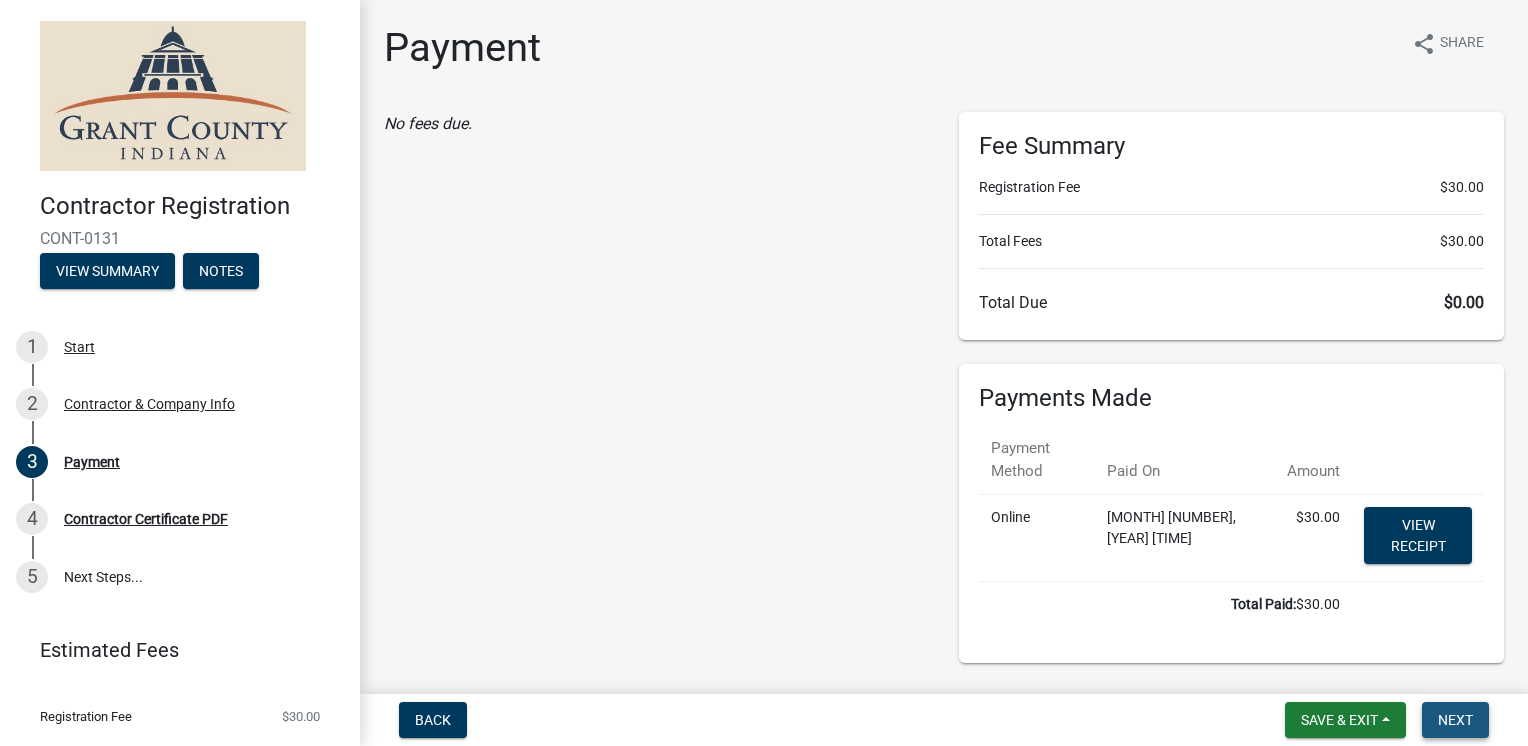 click on "Next" at bounding box center [1455, 720] 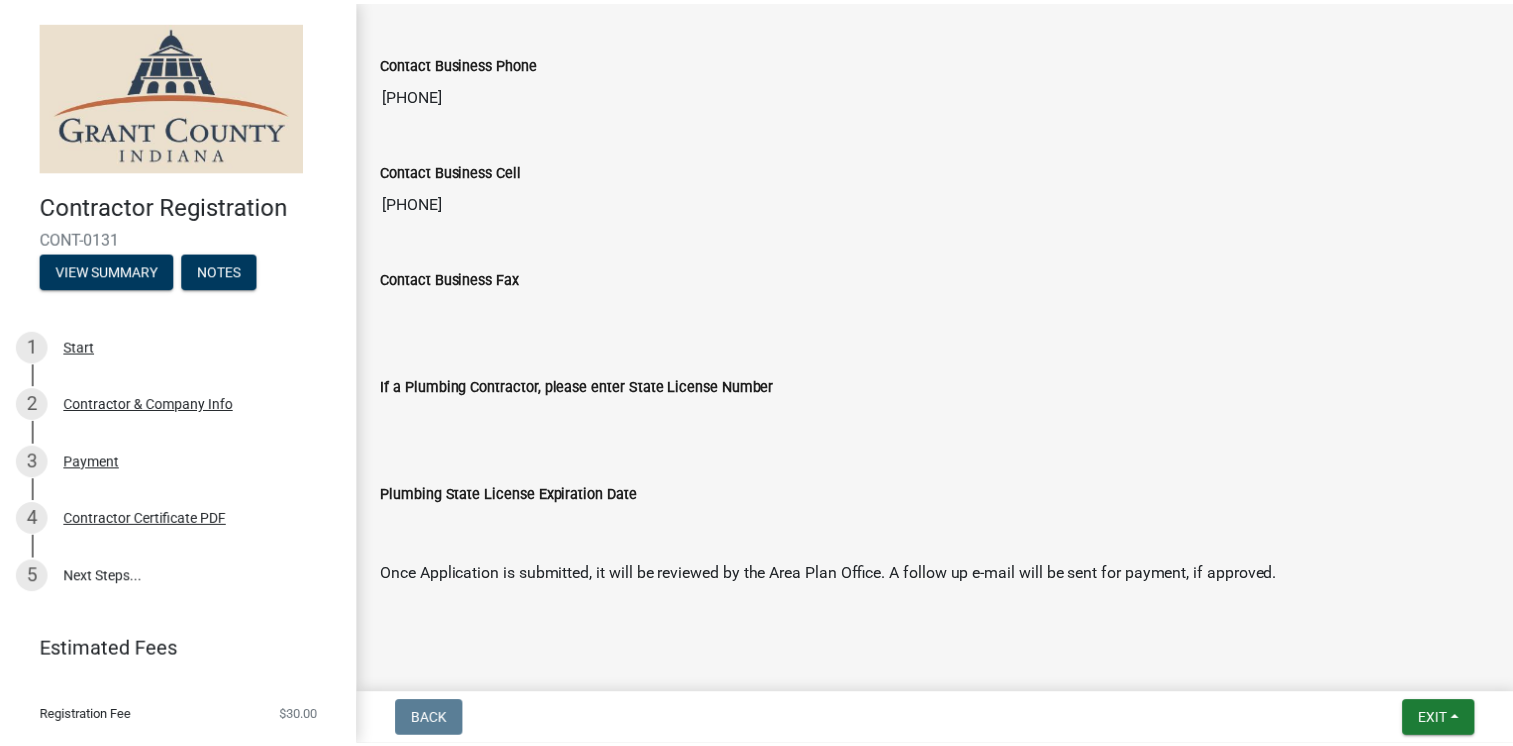 scroll, scrollTop: 1779, scrollLeft: 0, axis: vertical 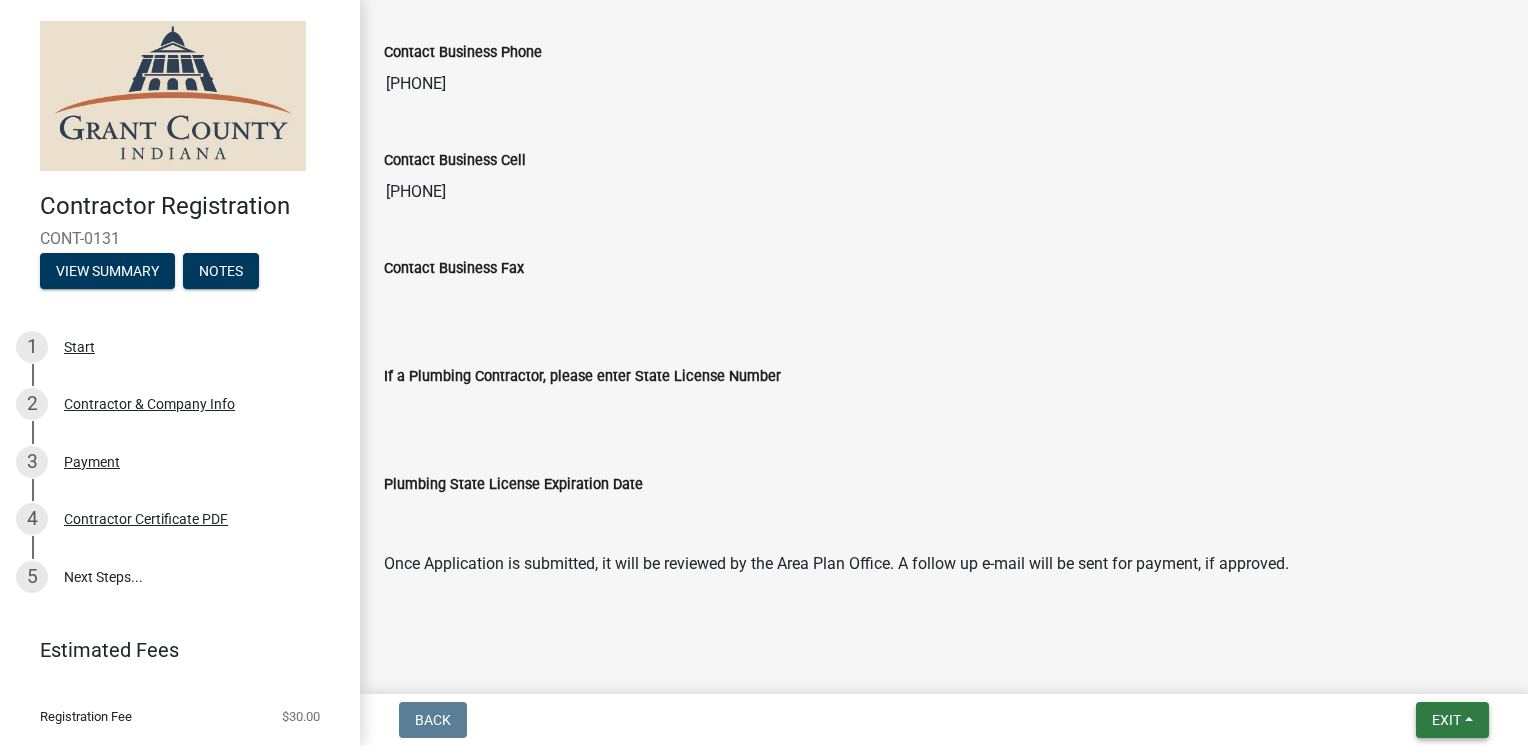 click on "Exit" at bounding box center (1446, 720) 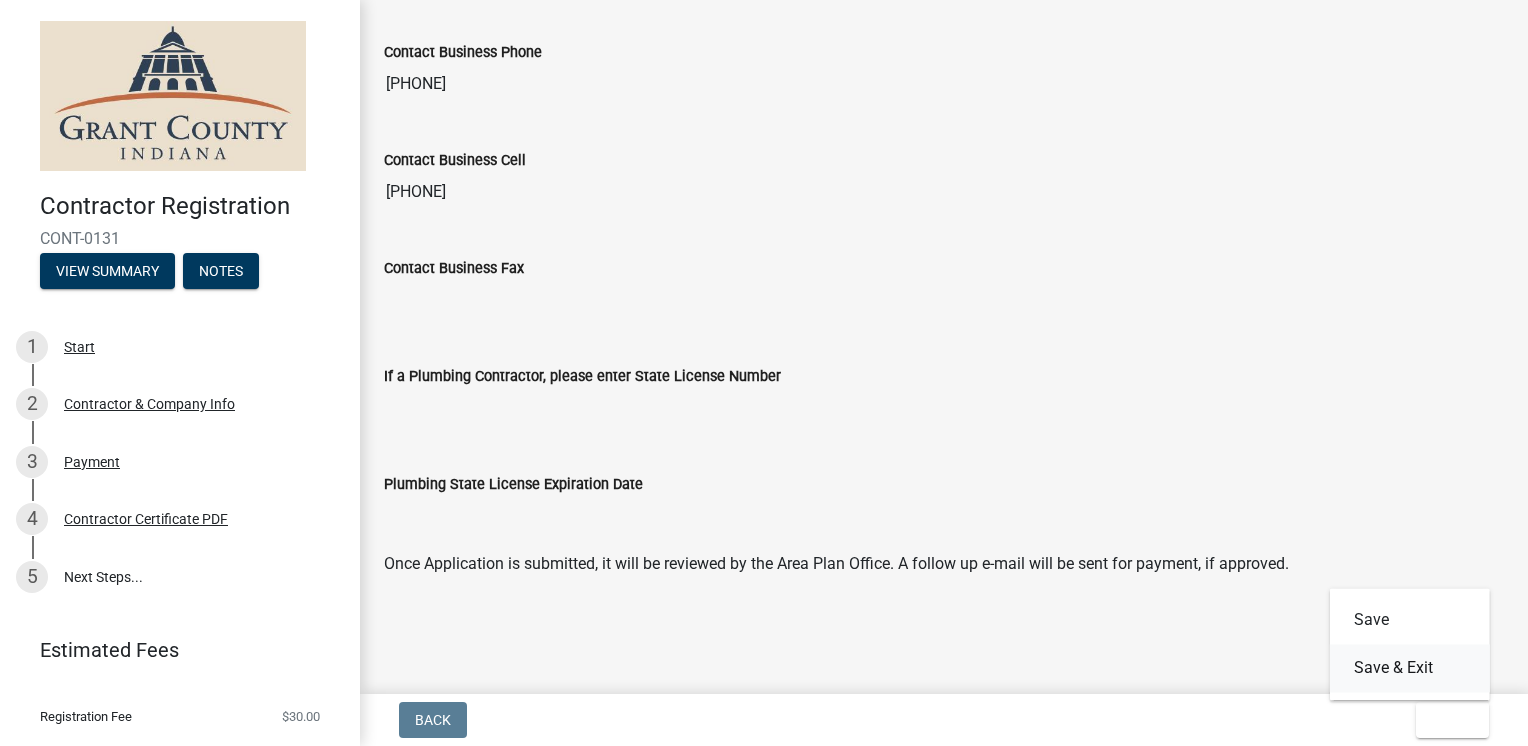 click on "Save & Exit" at bounding box center (1410, 668) 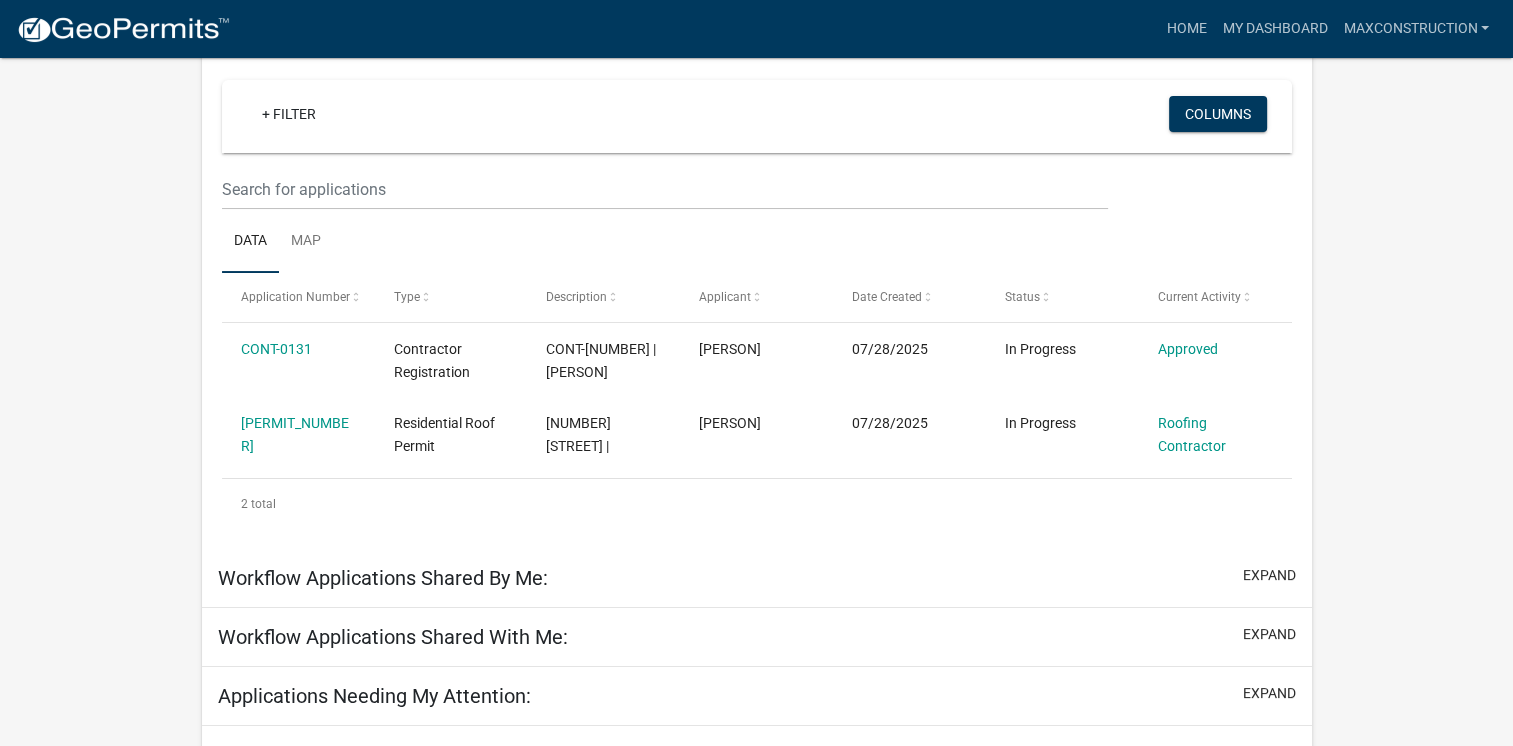 scroll, scrollTop: 173, scrollLeft: 0, axis: vertical 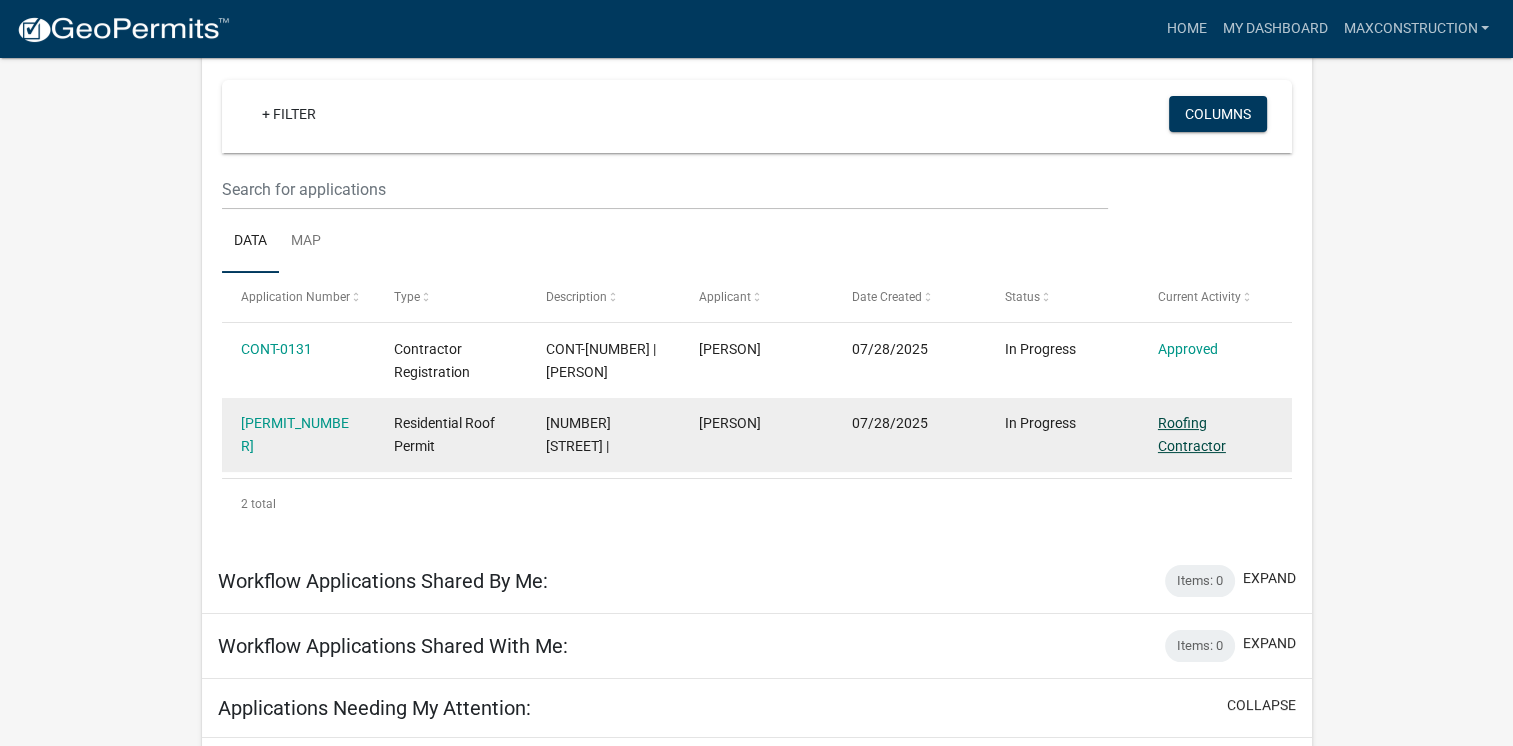 click on "Roofing Contractor" 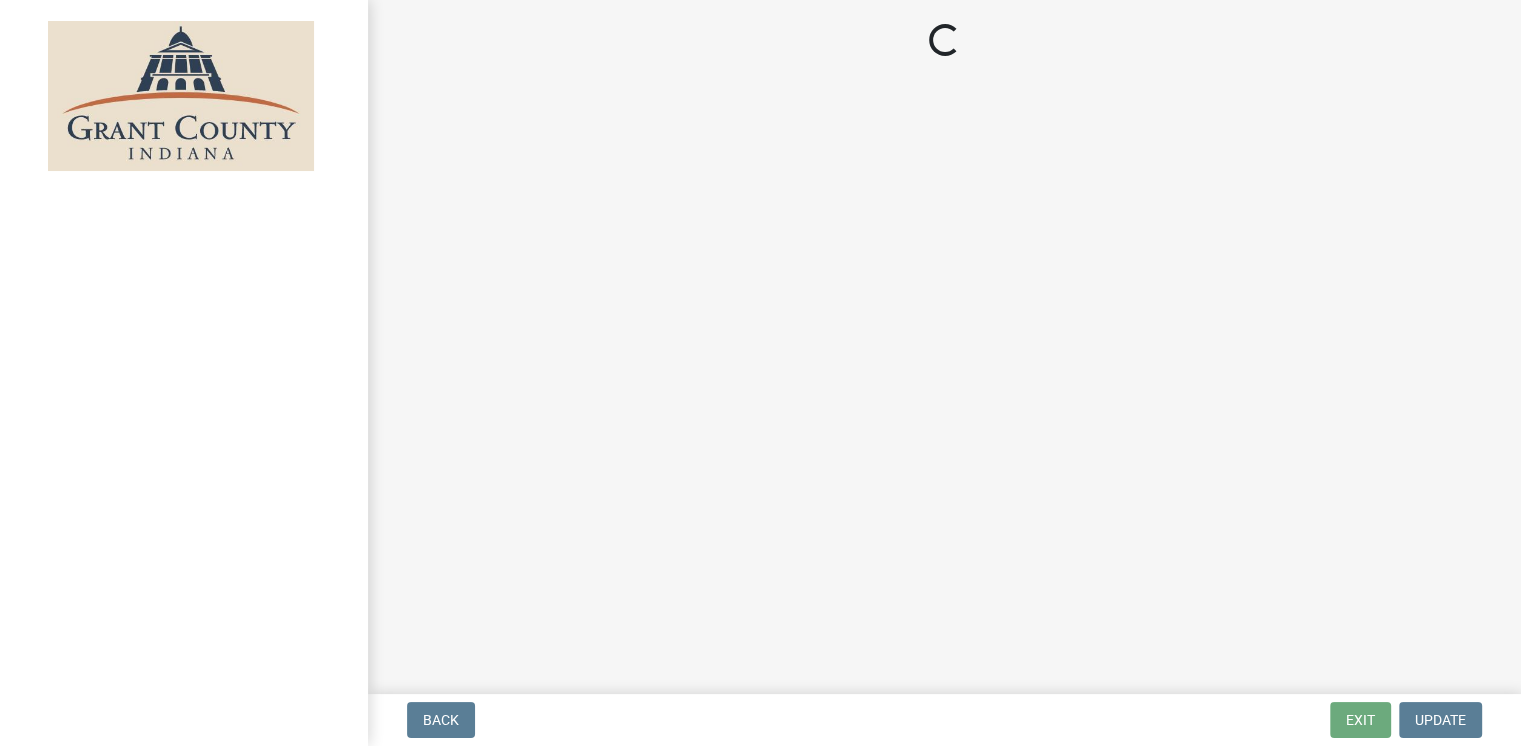 scroll, scrollTop: 0, scrollLeft: 0, axis: both 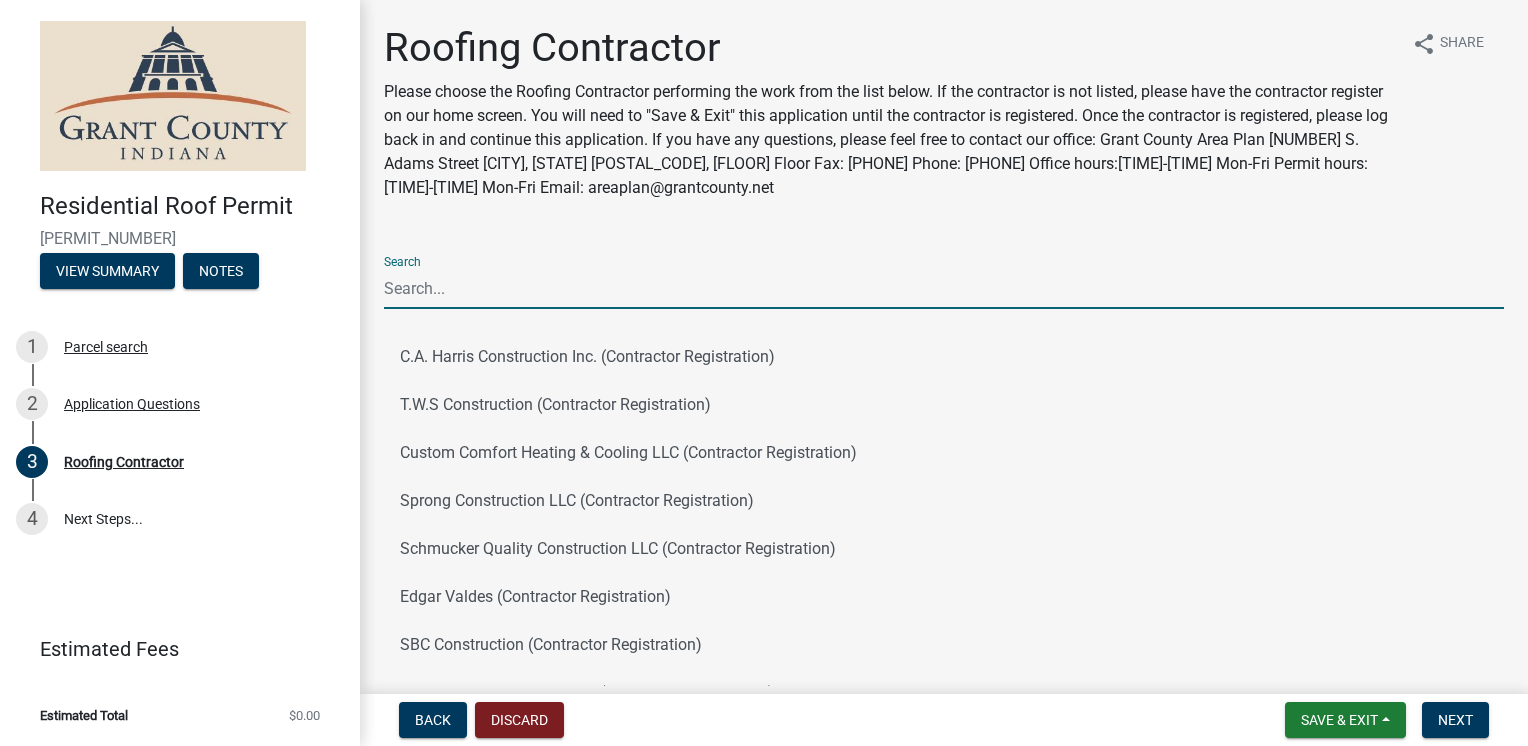 click on "Search" at bounding box center [944, 288] 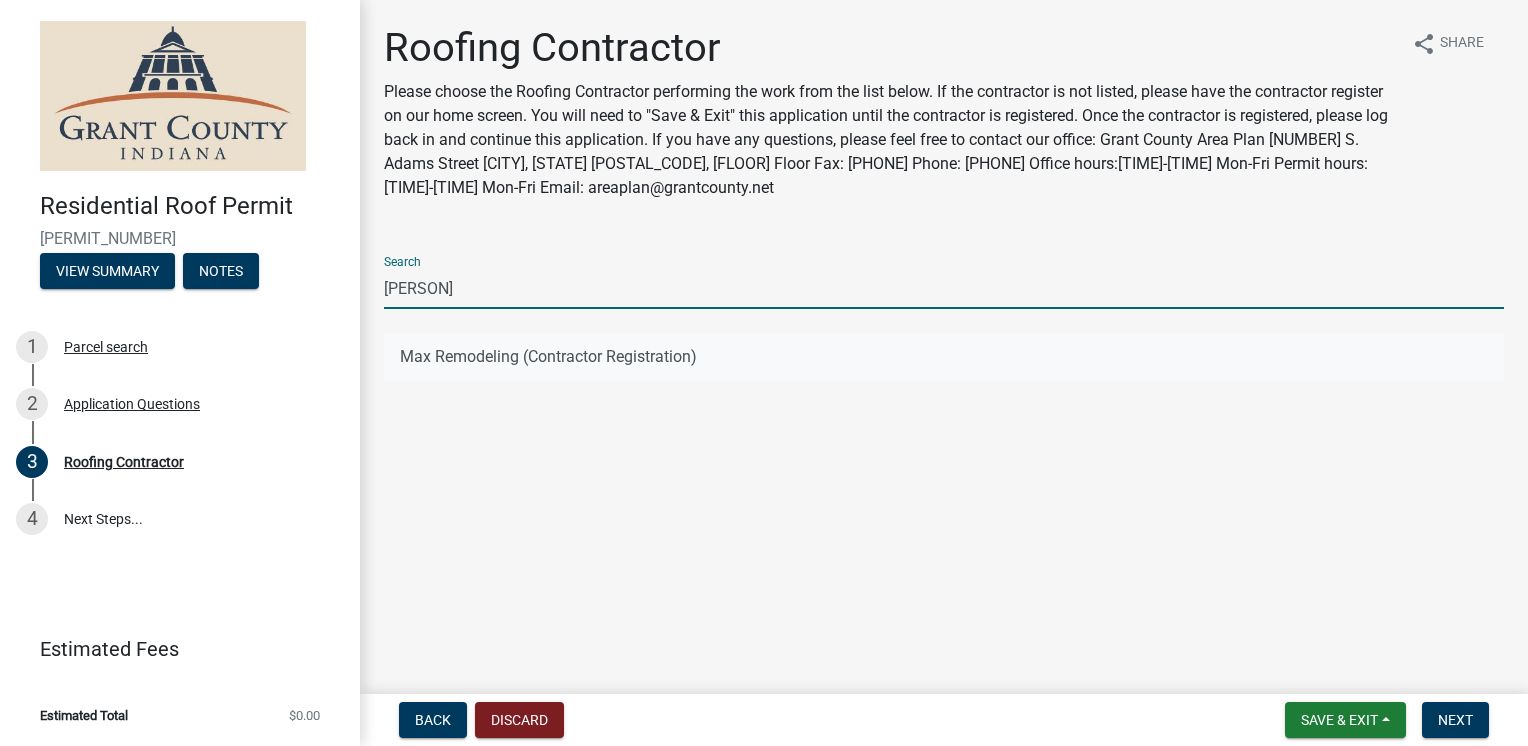 type on "[PERSON]" 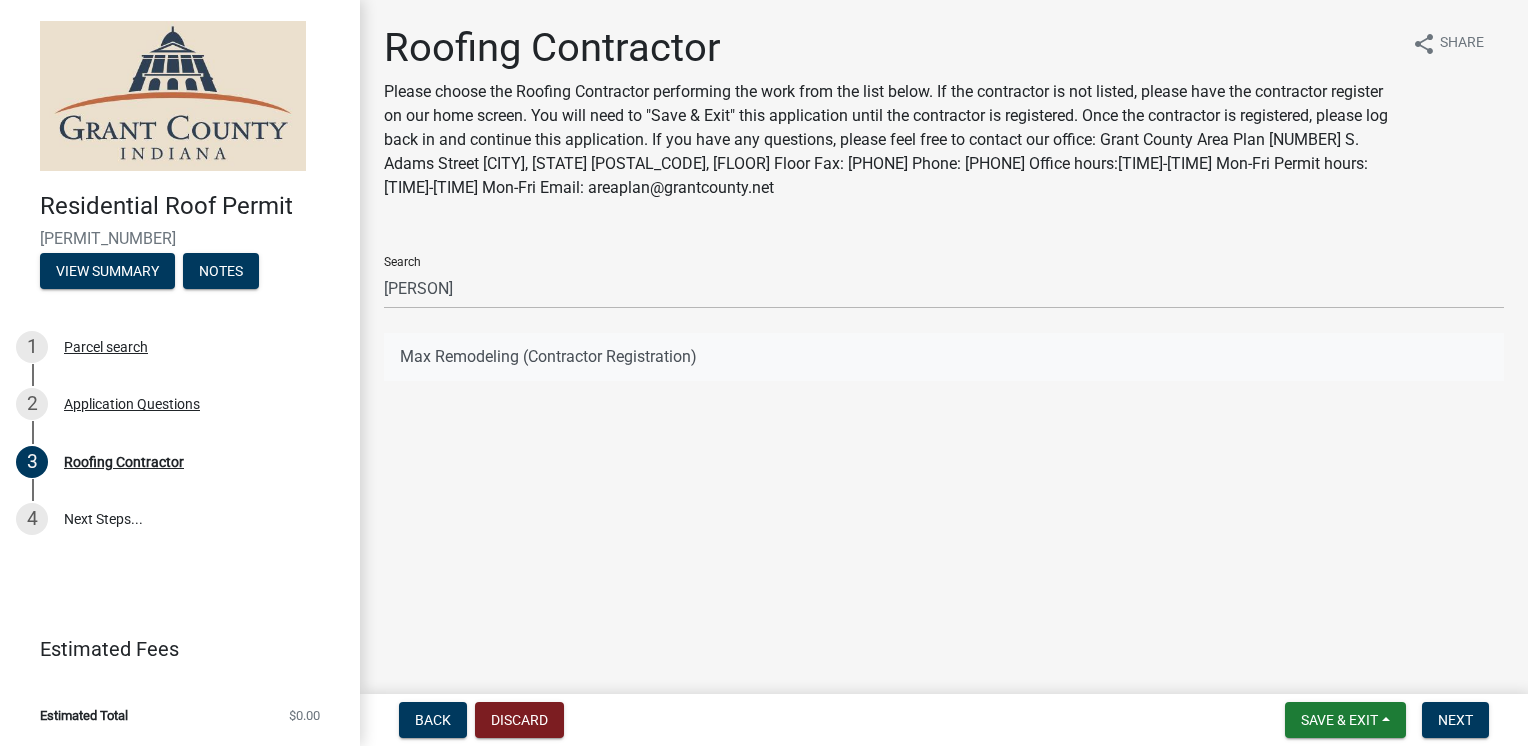 click on "Max Remodeling (Contractor Registration)" 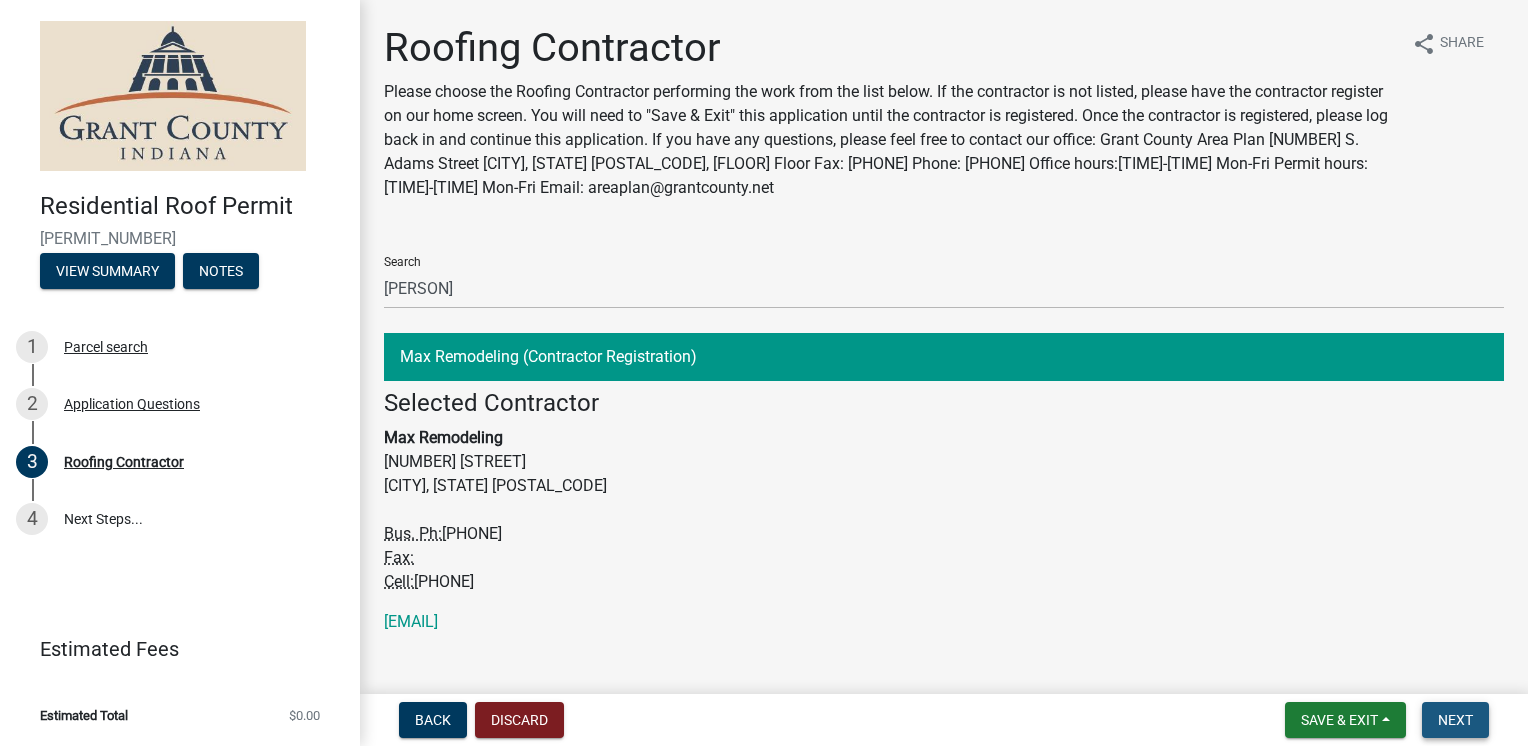 click on "Next" at bounding box center [1455, 720] 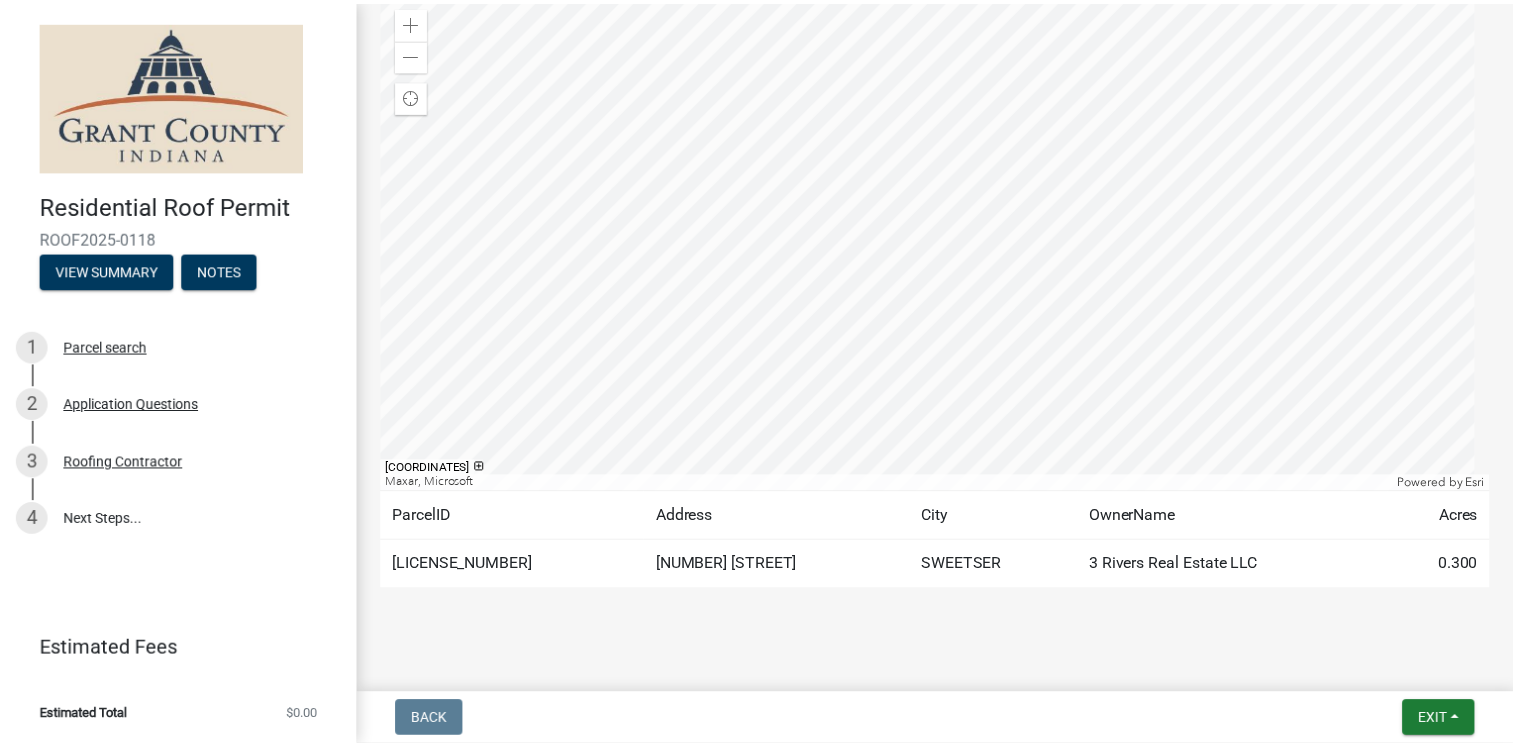 scroll, scrollTop: 268, scrollLeft: 0, axis: vertical 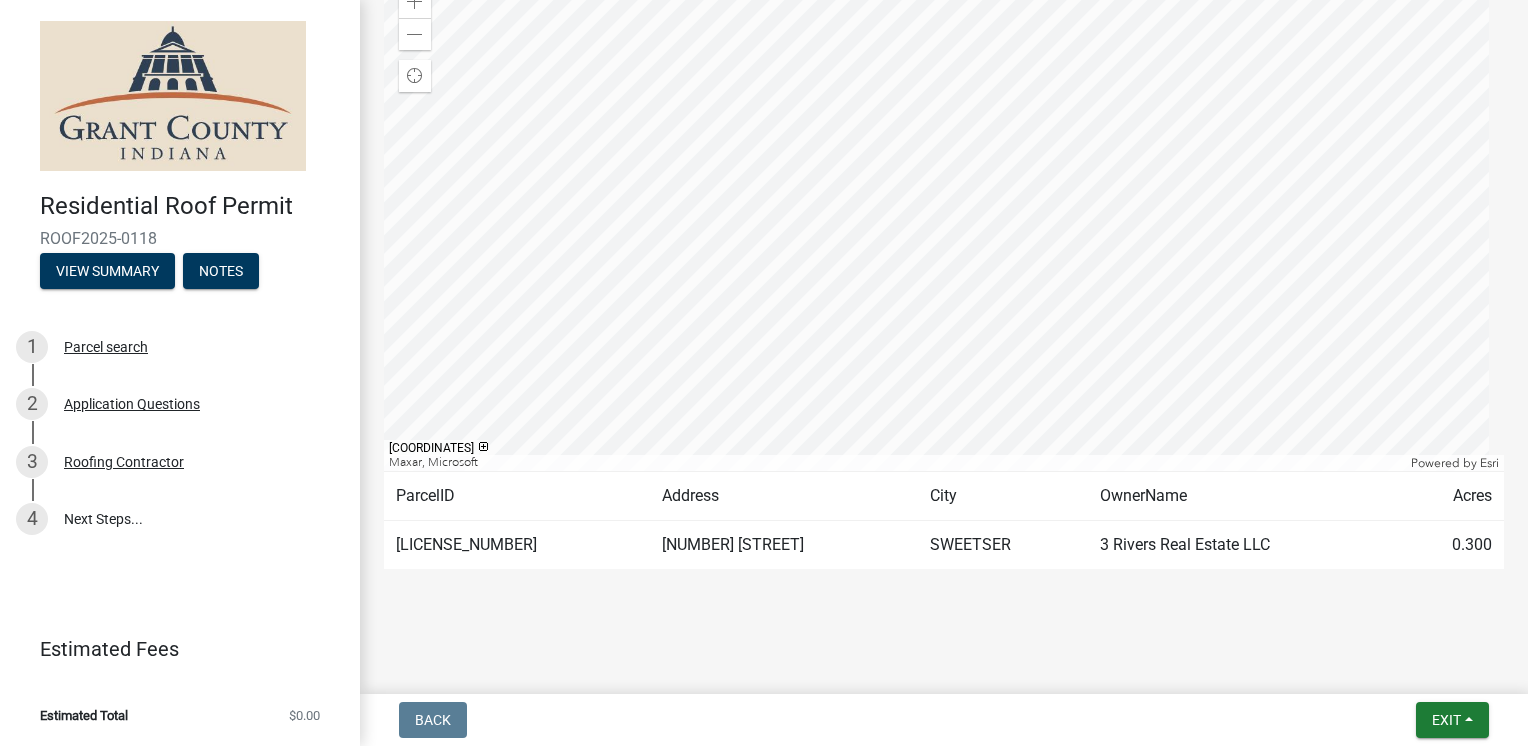 click on "Submitted Thank you for submitting your information. You may view the submitted information on the tabs below.
Parcel search Application Questions Roofing Contractor Completed On [DAY], [MONTH] [NUMBER], [YEAR] at [TIME] [TIMEZONE] by [PERSON] Zoom in Zoom out Find my location Maxar, Microsoft Powered by Esri [COORDINATES] Loading... ParcelID Address City OwnerName Acres [LICENSE_NUMBER] [NUMBER] [STREET] SWEETSER 3 Rivers Real Estate LLC 0.300 Completed On [DAY], [MONTH] [NUMBER], [YEAR] at [TIME] [TIMEZONE] by [PERSON] I understand that any work done outside of what was approved with the Roofing Permit is subject to removal and maximum fines allowed for both the Owner & Agent/Contractor. This is understood by the Applicant. info Yes Contractor Contract (If applicable) Parcel # [LICENSE_NUMBER] Property Owner Name 3 Rivers Real Estate LLC Work Location Address [NUMBER] [STREET] City SWEETSER State [STATE] Zip Code [POSTAL_CODE] Lot # (if applicable) 0 [NUMBER] [STREET] Valparaiso 0 Phone $" 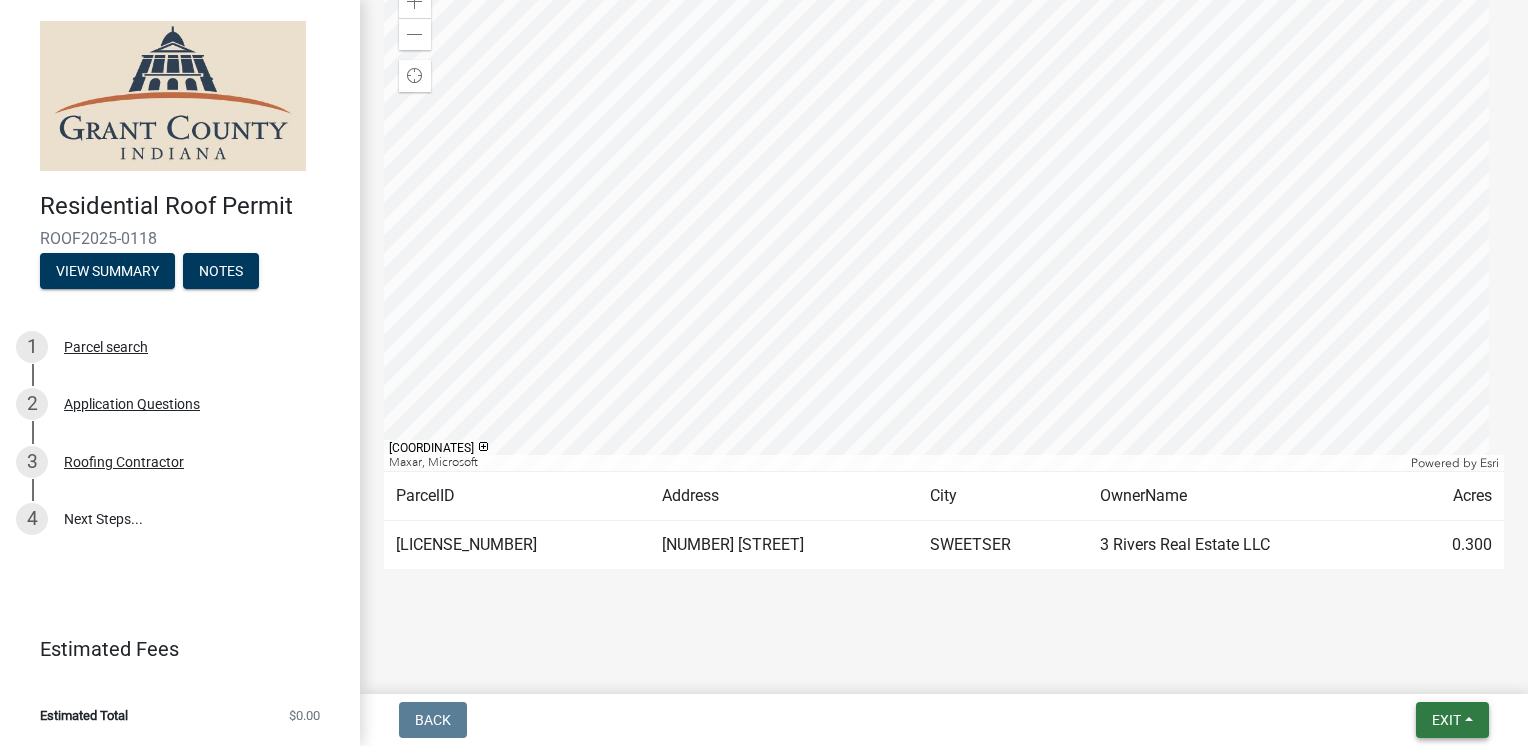 click on "Exit" at bounding box center (1446, 720) 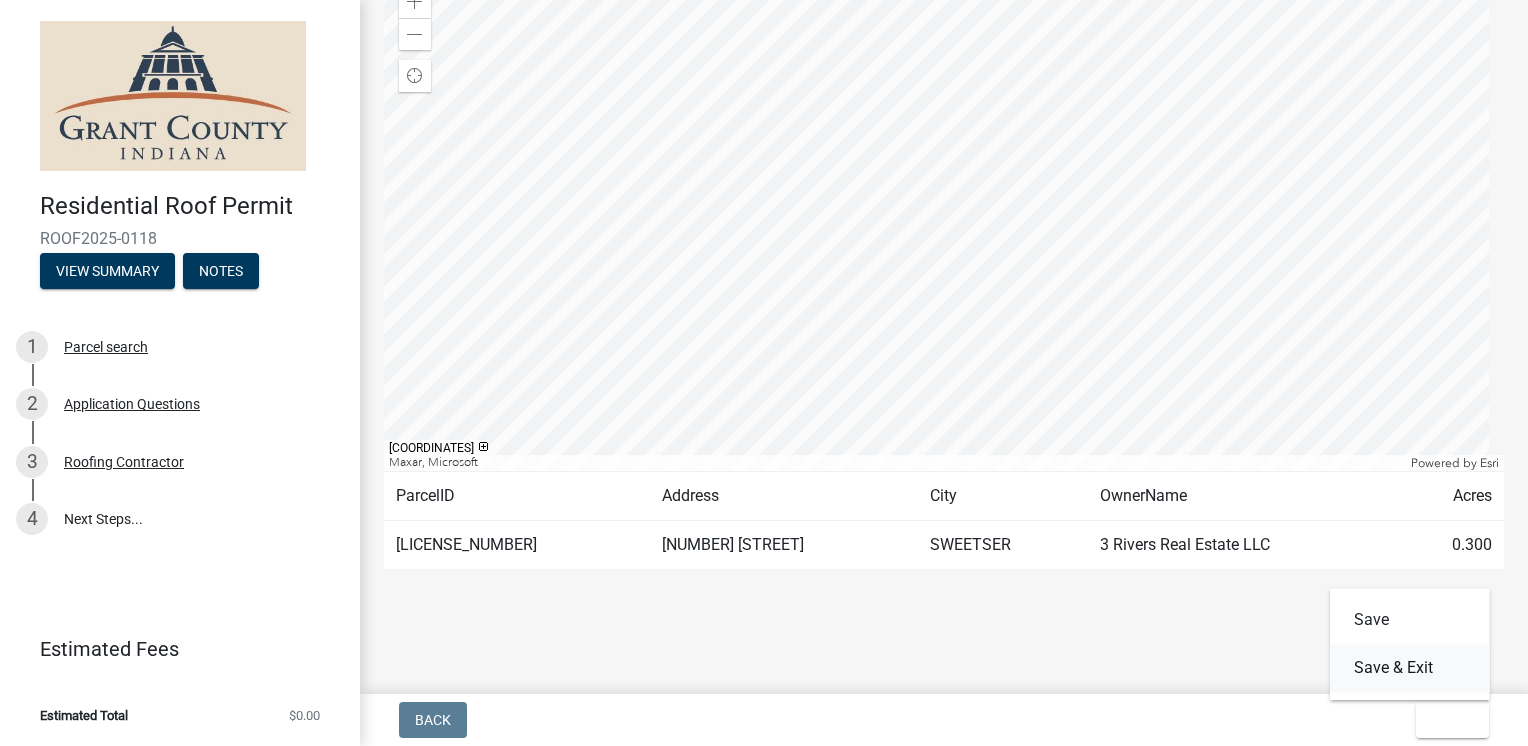 click on "Save & Exit" at bounding box center (1410, 668) 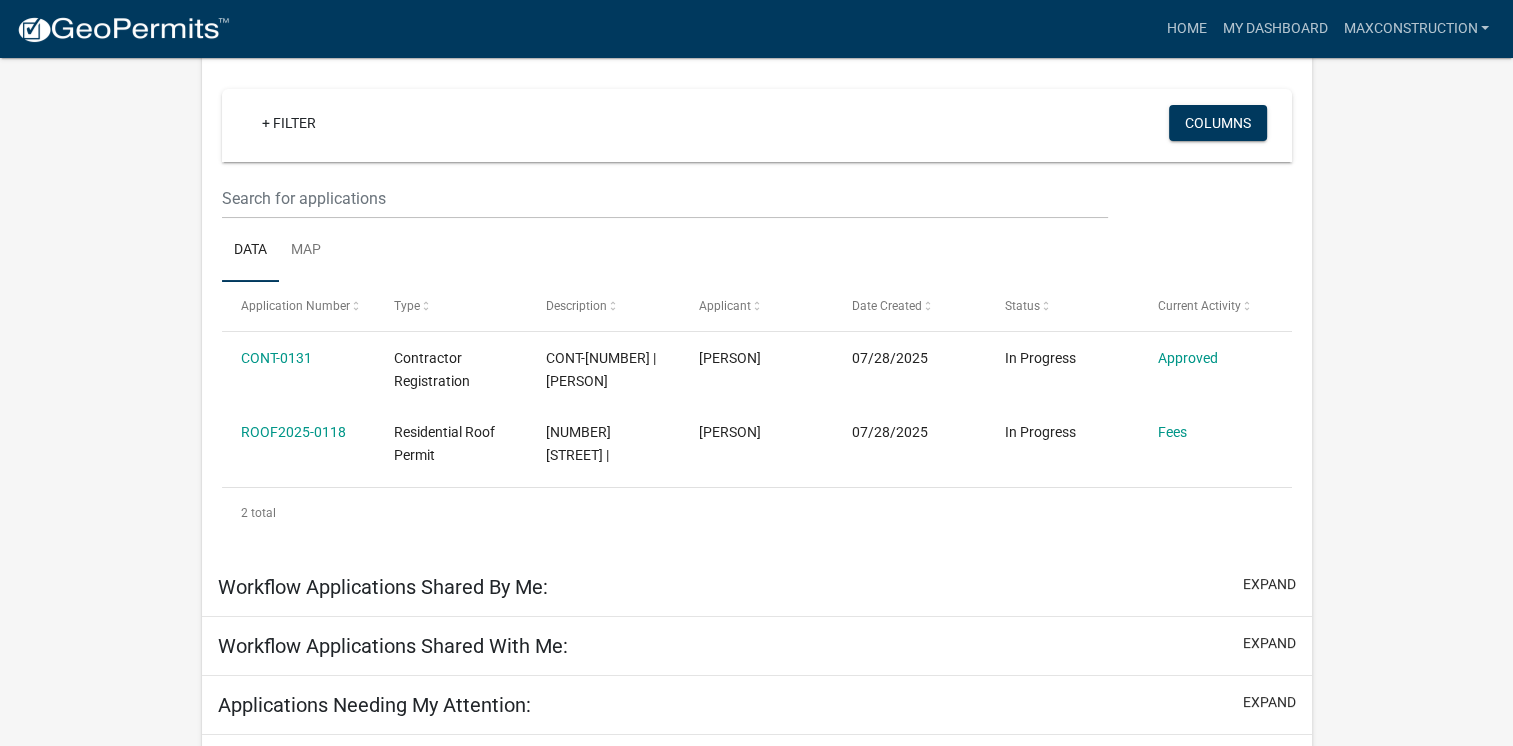 scroll, scrollTop: 200, scrollLeft: 0, axis: vertical 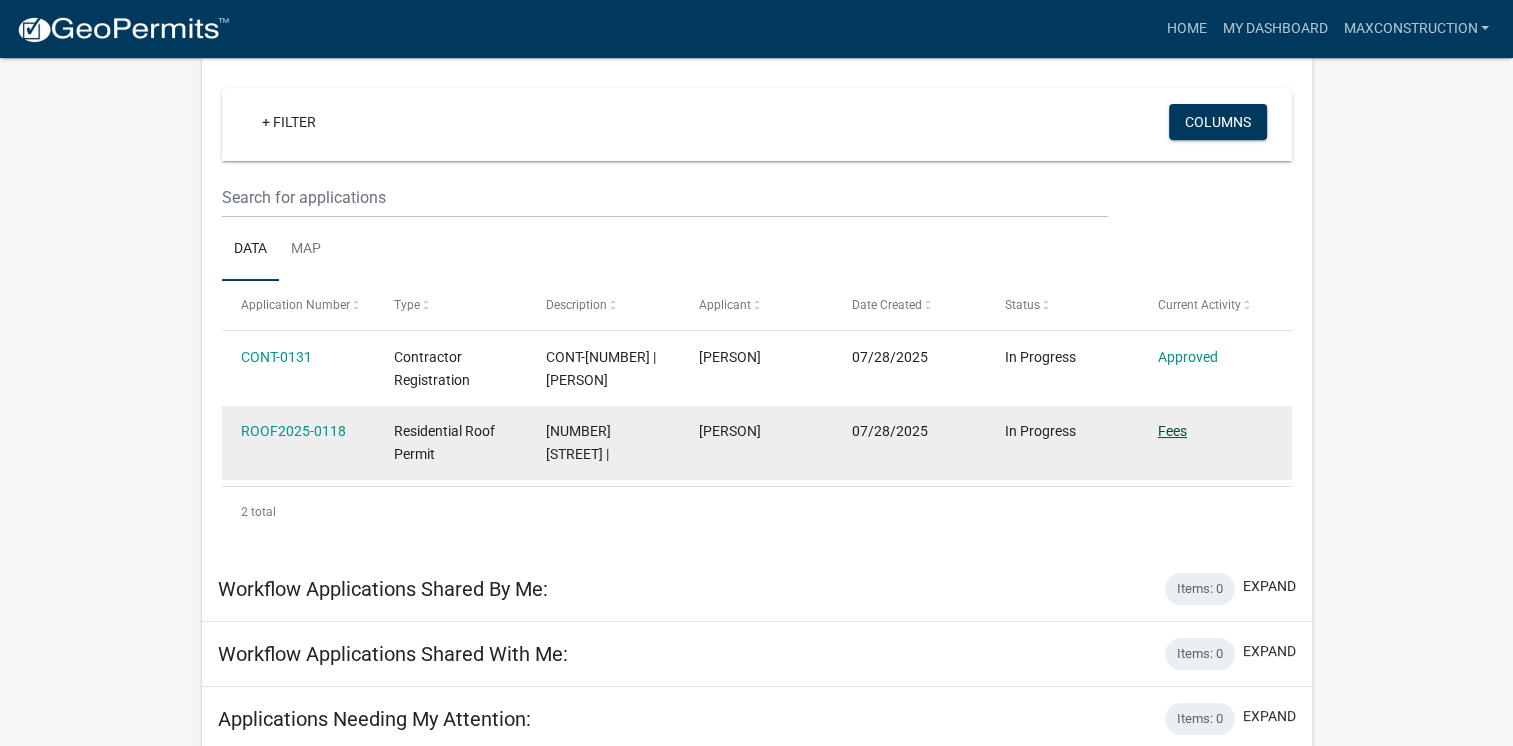 click on "Fees" 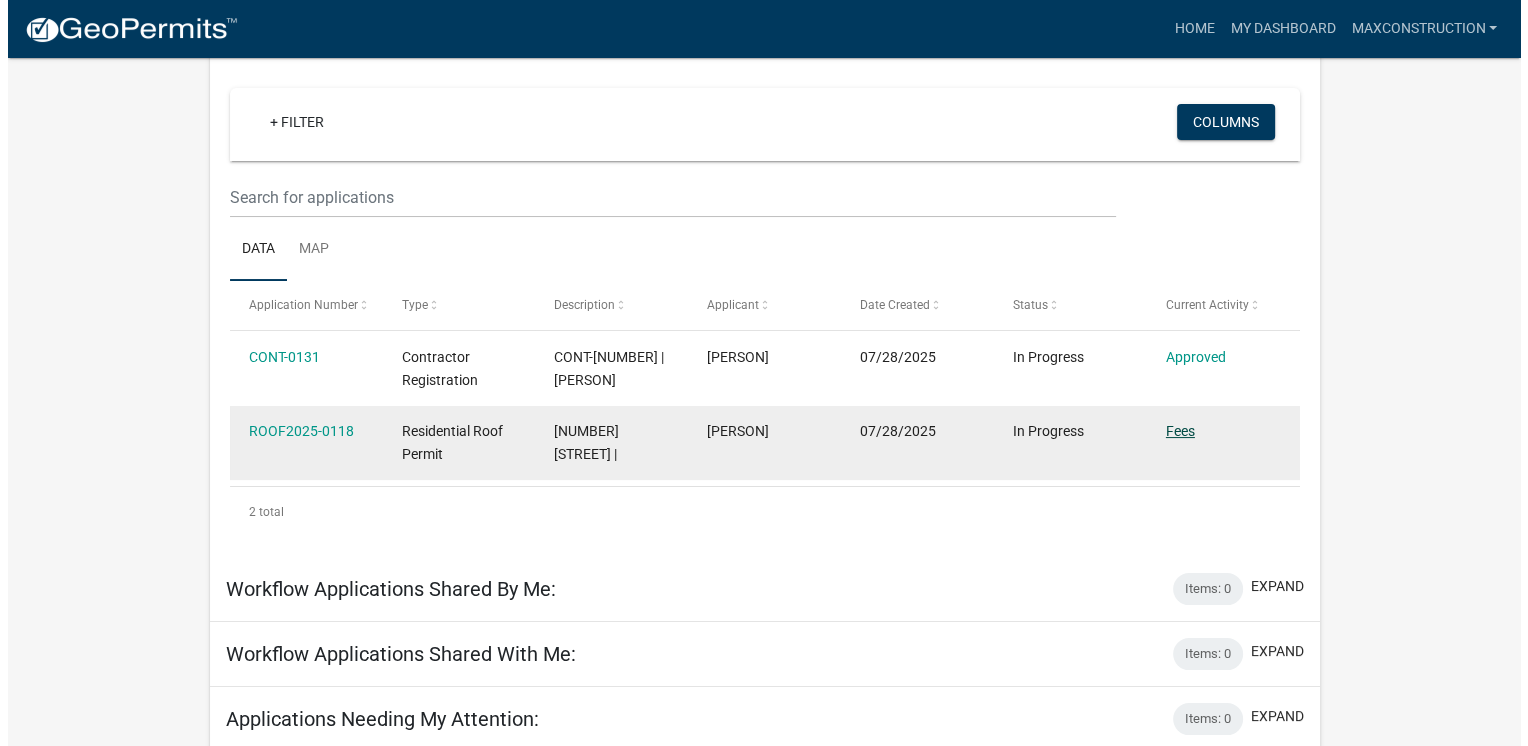 scroll, scrollTop: 0, scrollLeft: 0, axis: both 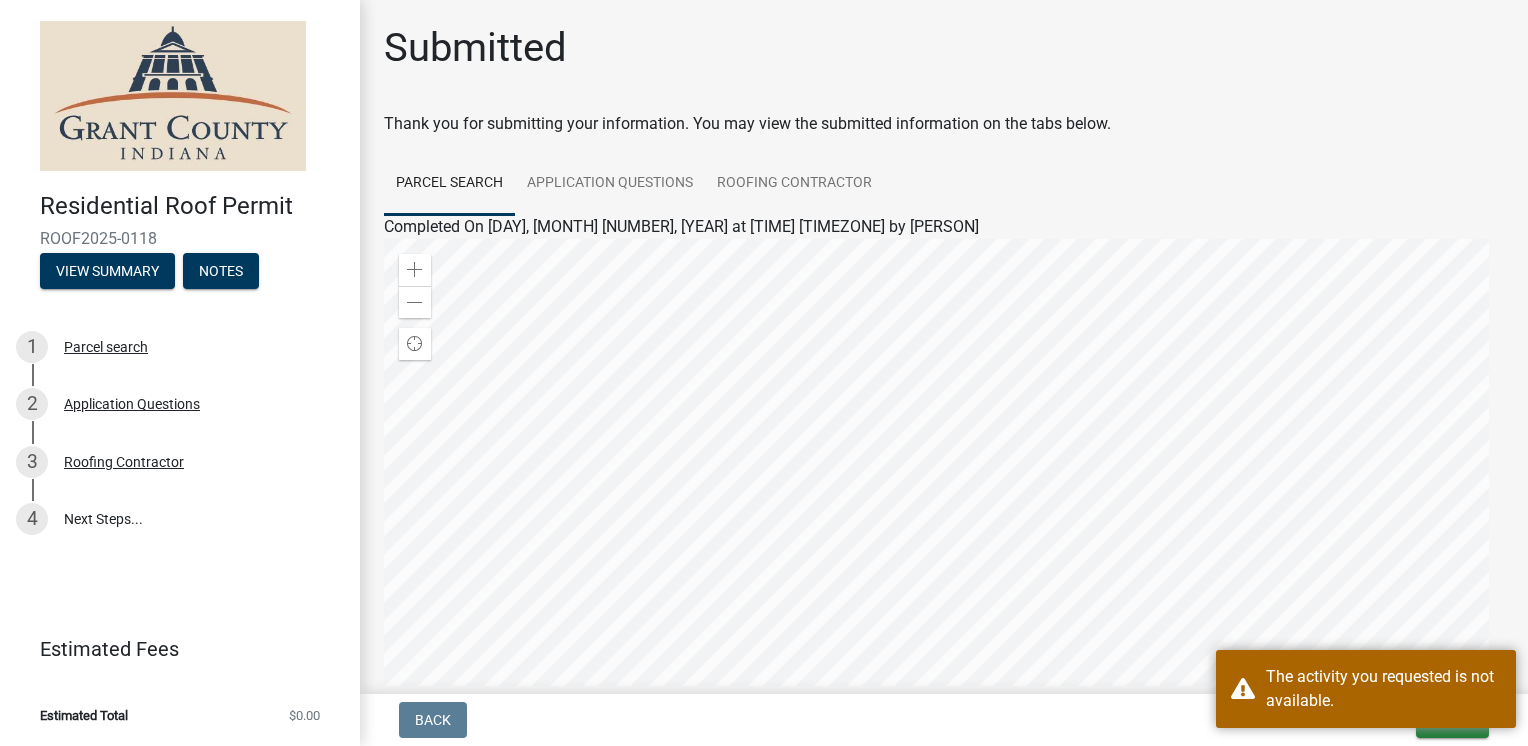 click on "Thank you for submitting your information. You may view the submitted information on the tabs below." 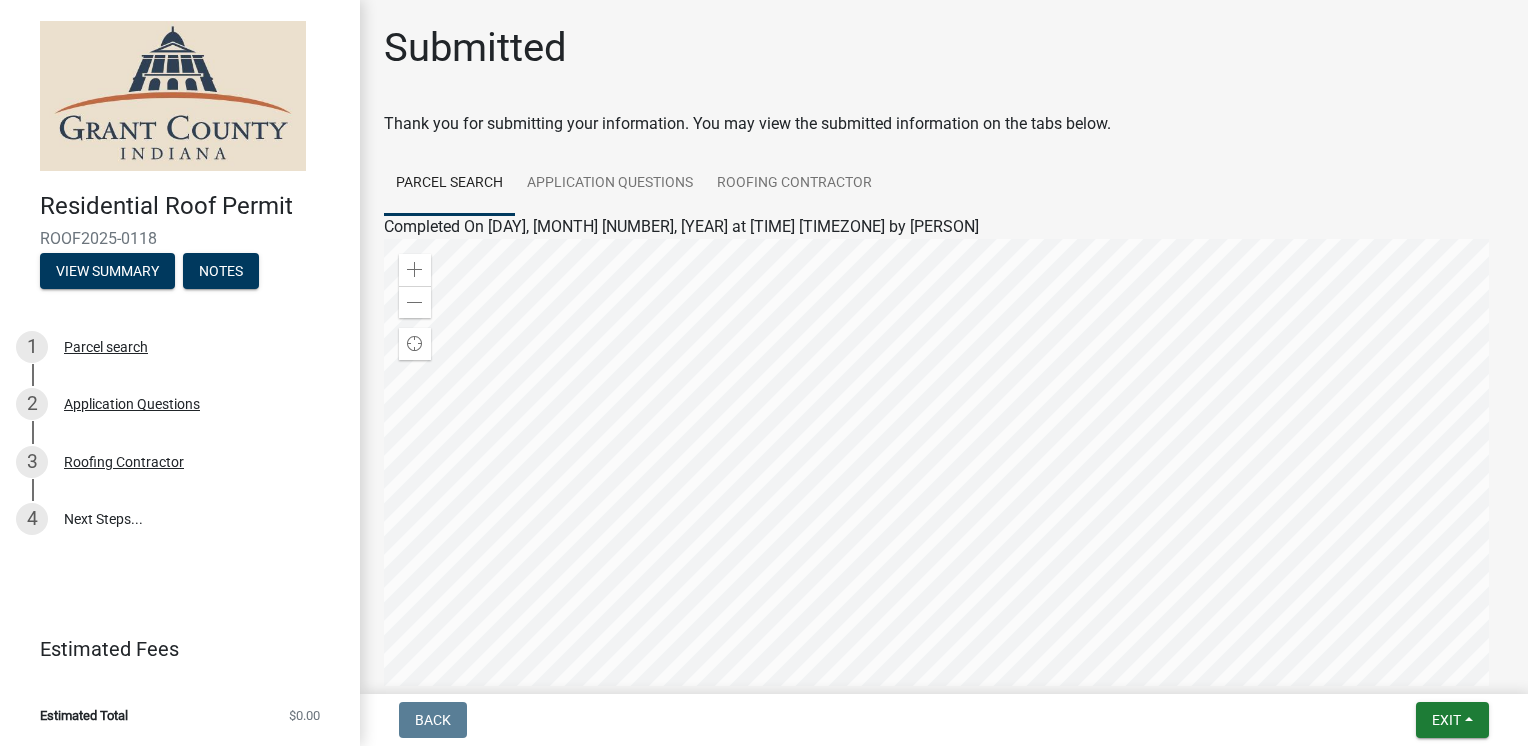 click on "Thank you for submitting your information. You may view the submitted information on the tabs below." 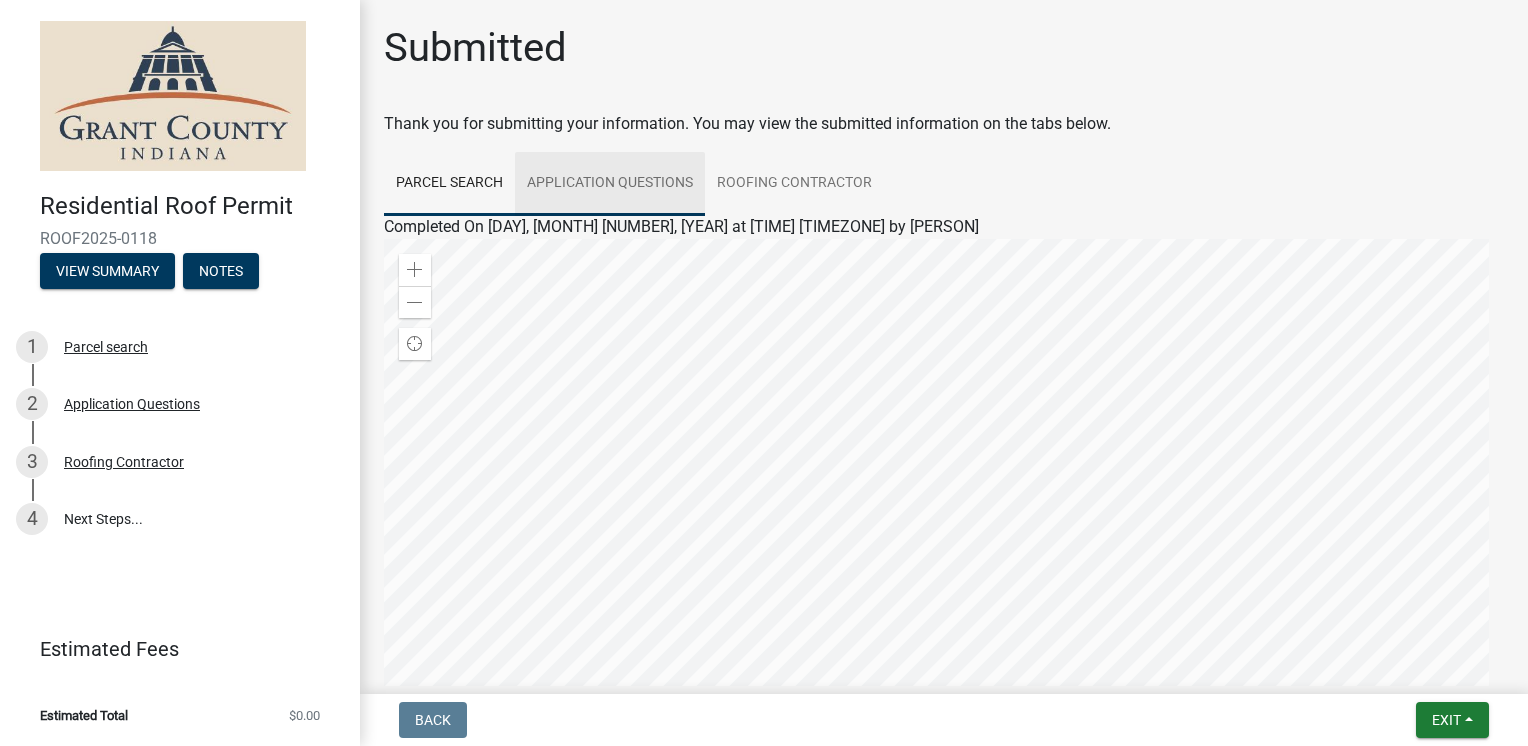 click on "Application Questions" at bounding box center (610, 184) 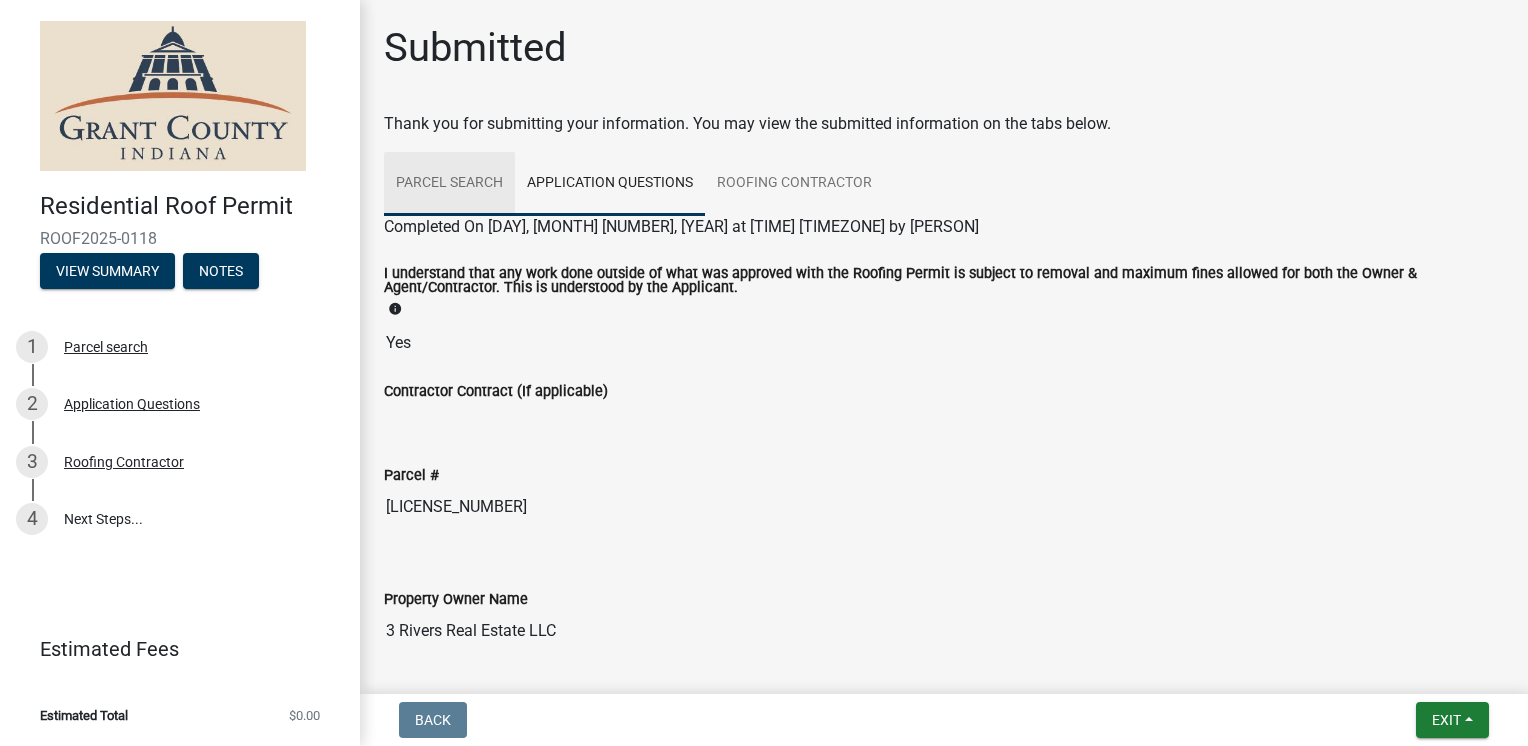 click on "Parcel search" at bounding box center [449, 184] 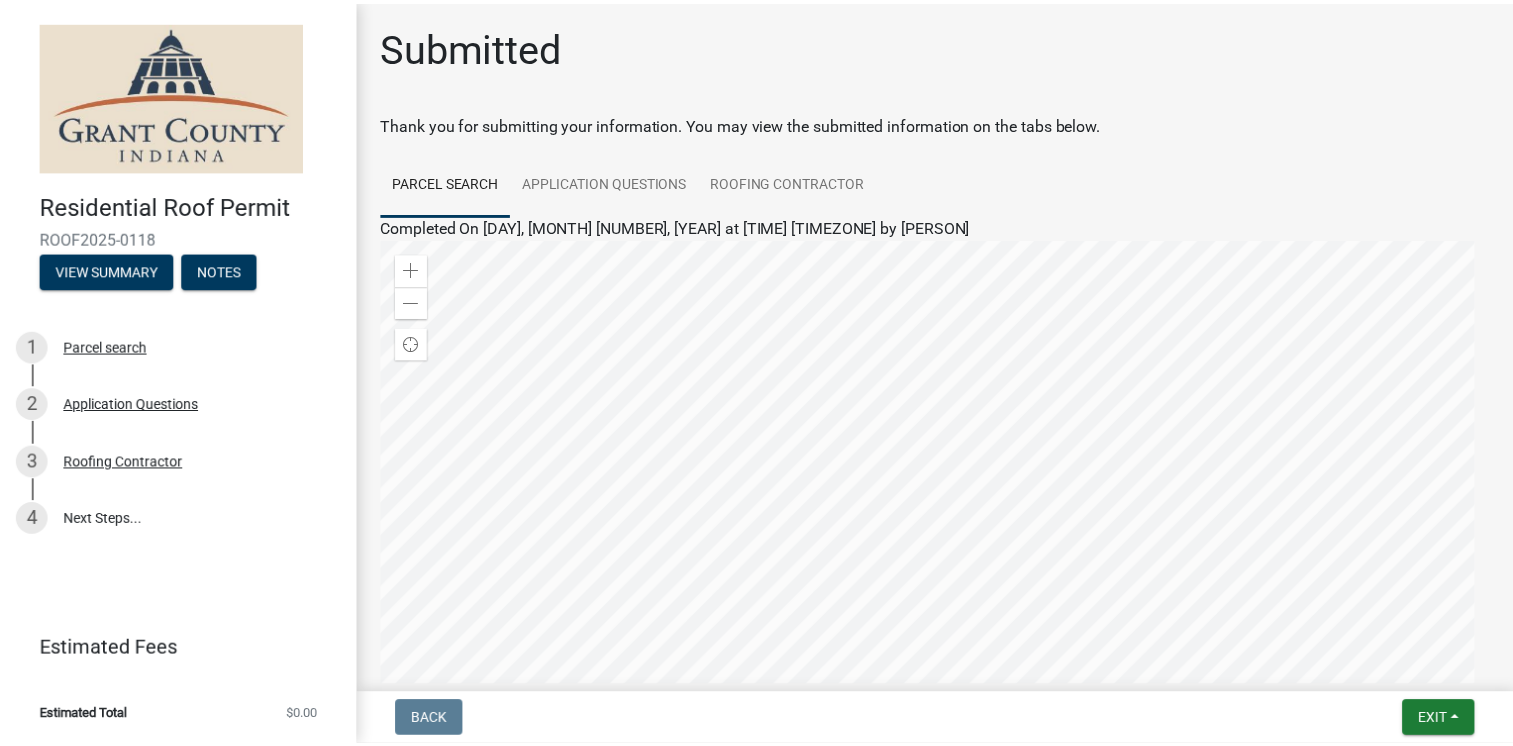 scroll, scrollTop: 268, scrollLeft: 0, axis: vertical 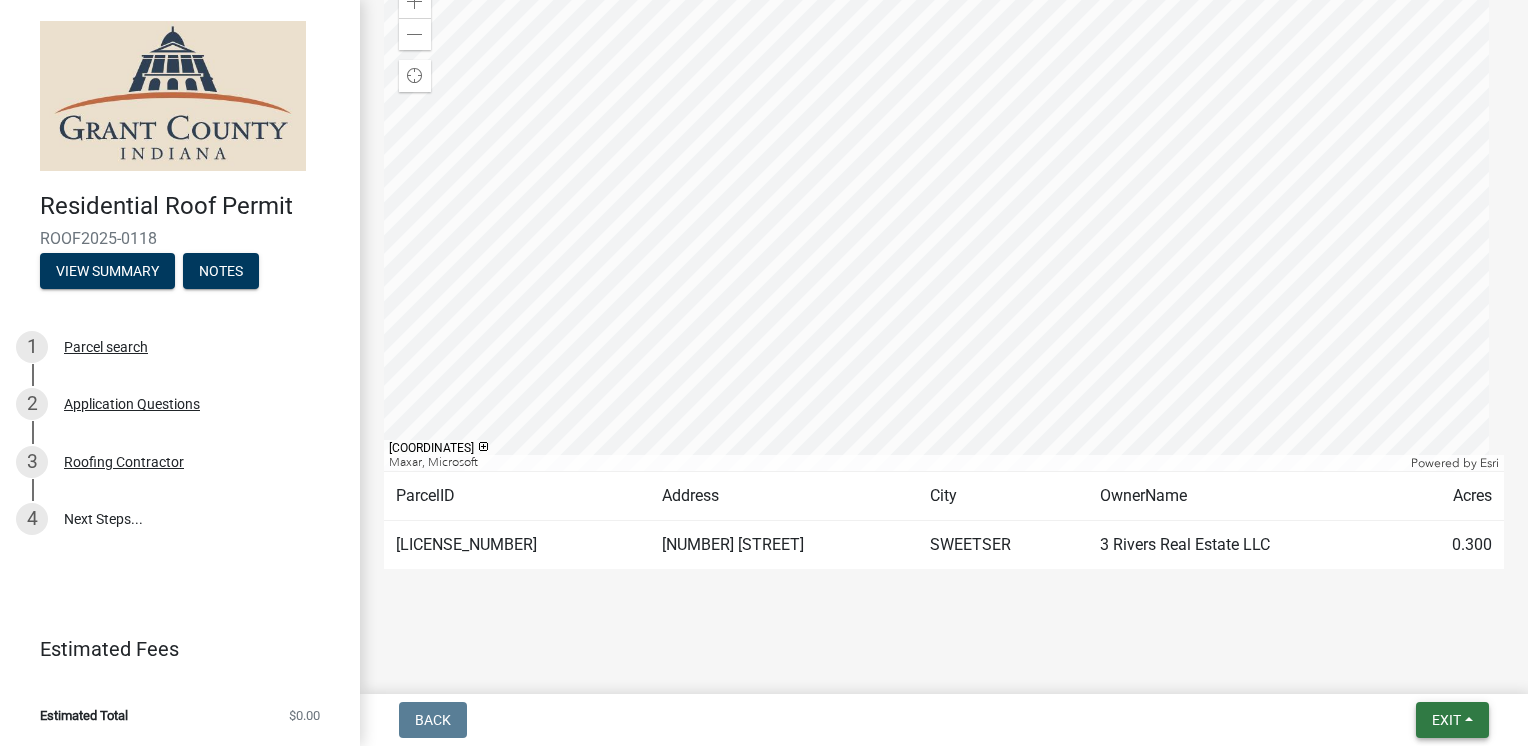 click on "Exit" at bounding box center [1446, 720] 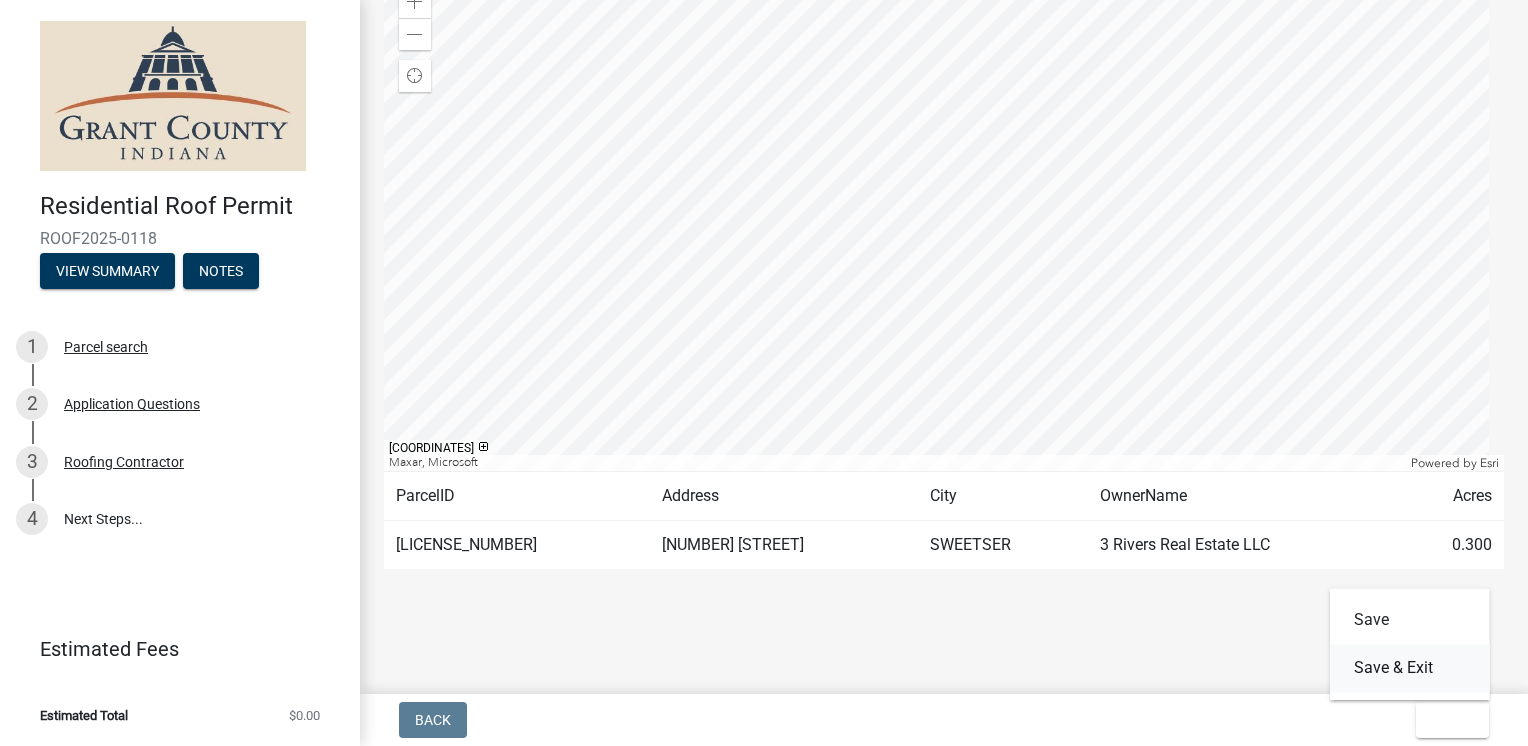 click on "Save & Exit" at bounding box center (1410, 668) 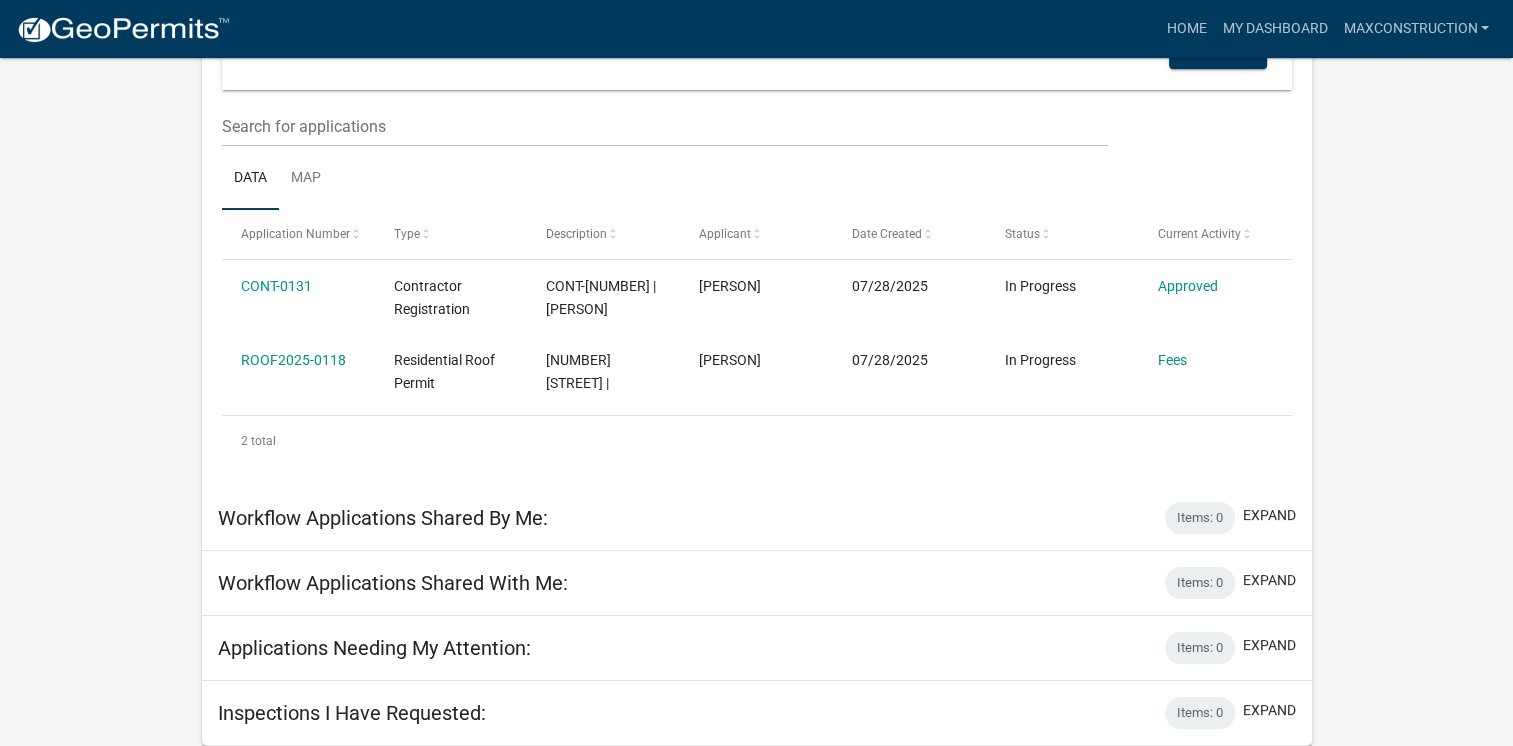 scroll, scrollTop: 210, scrollLeft: 0, axis: vertical 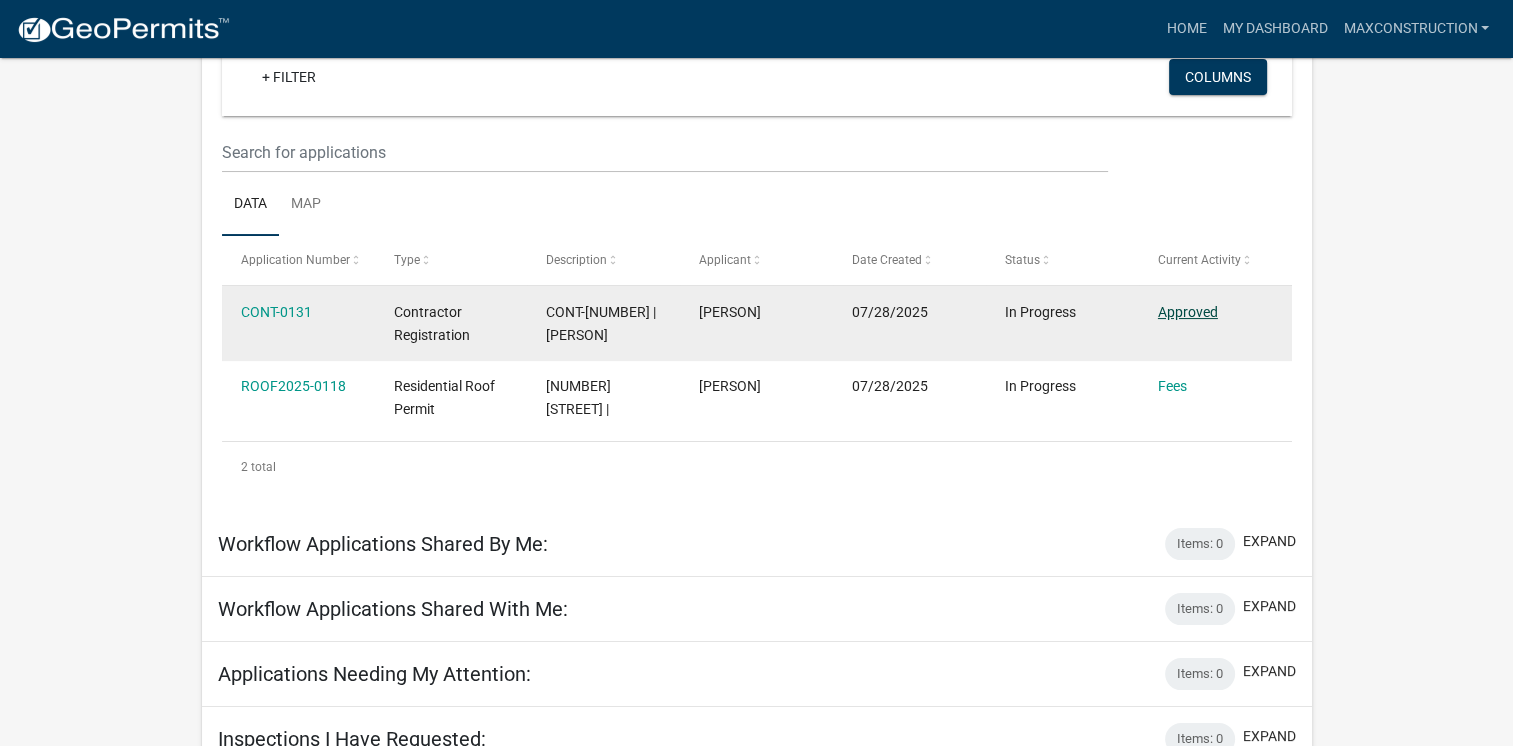 click on "Approved" 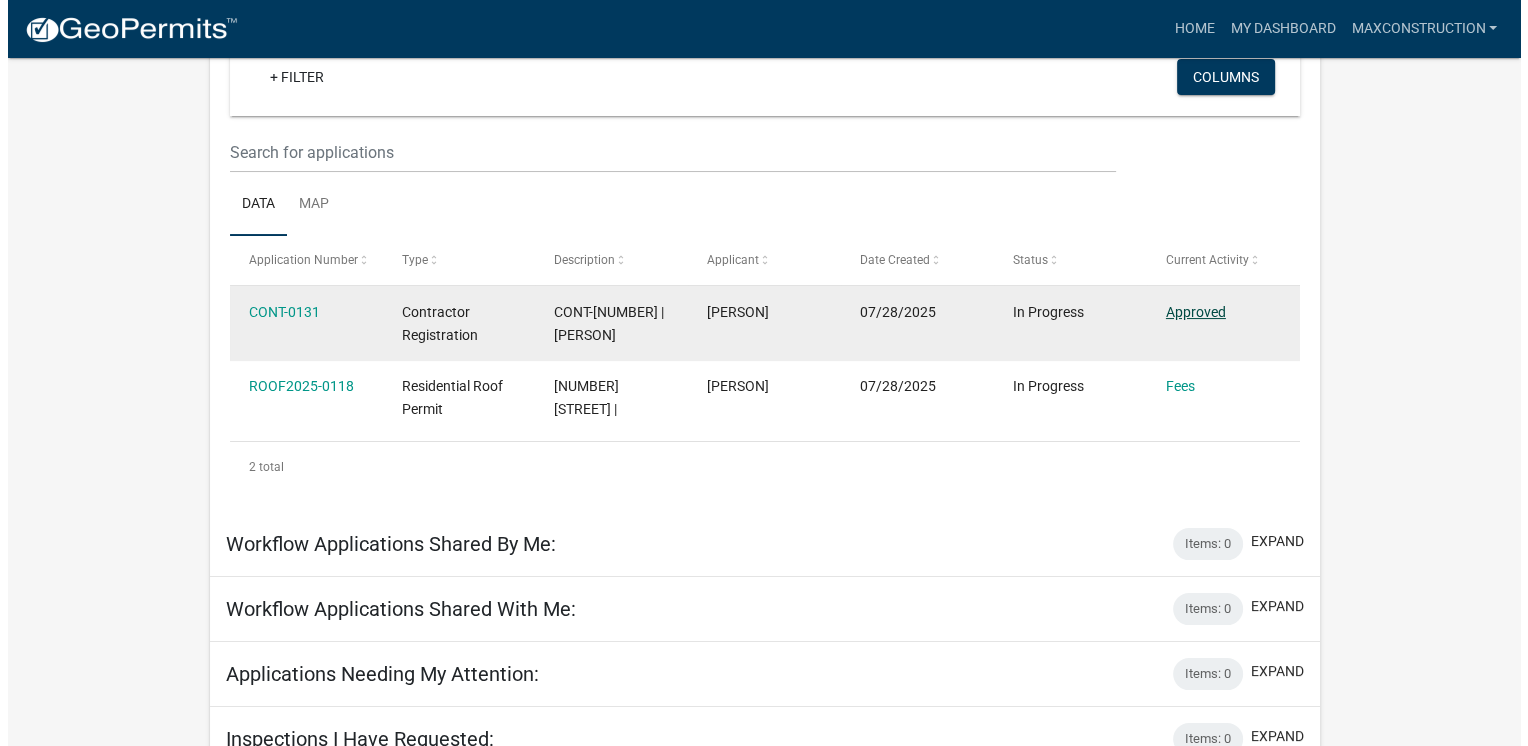 scroll, scrollTop: 0, scrollLeft: 0, axis: both 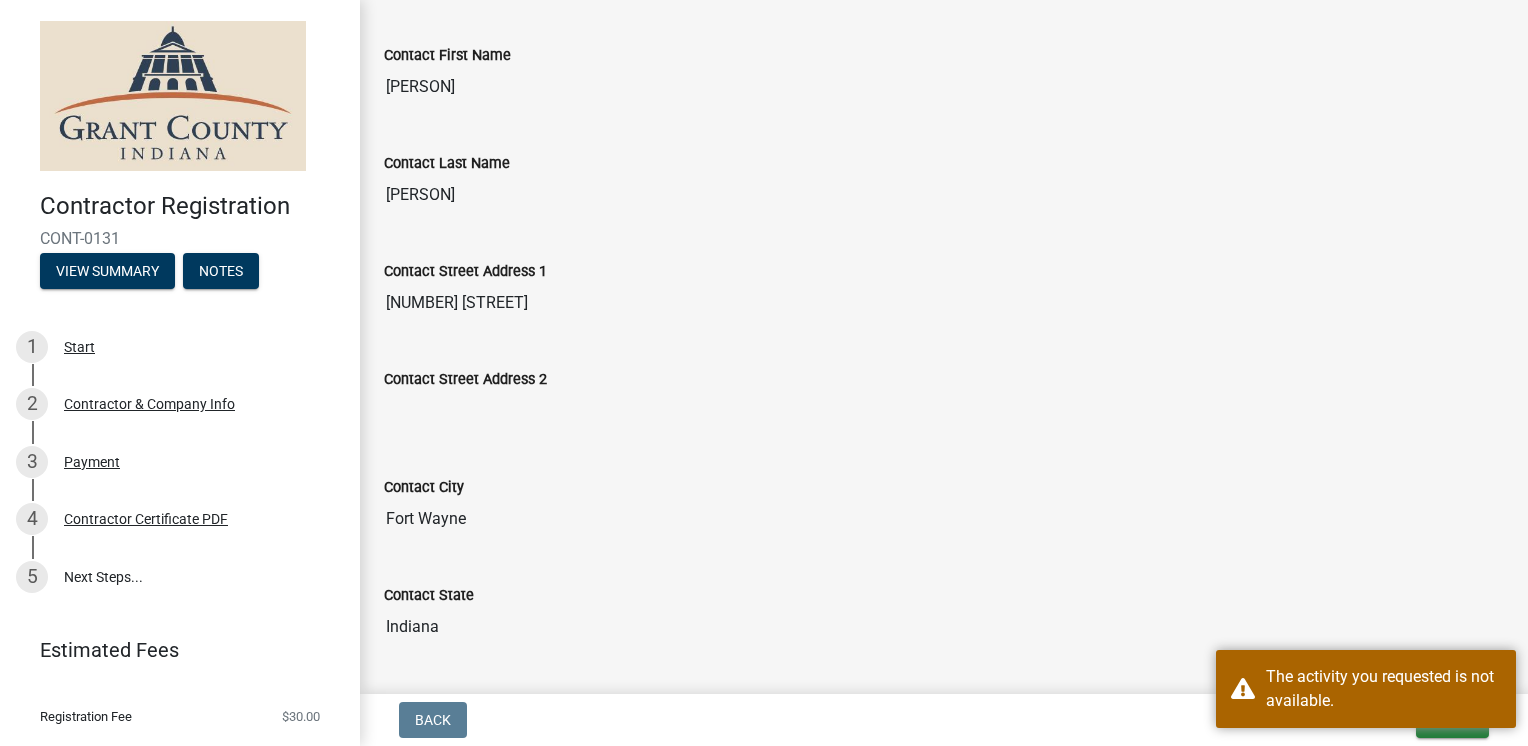 click on "Contact City [CITY]" 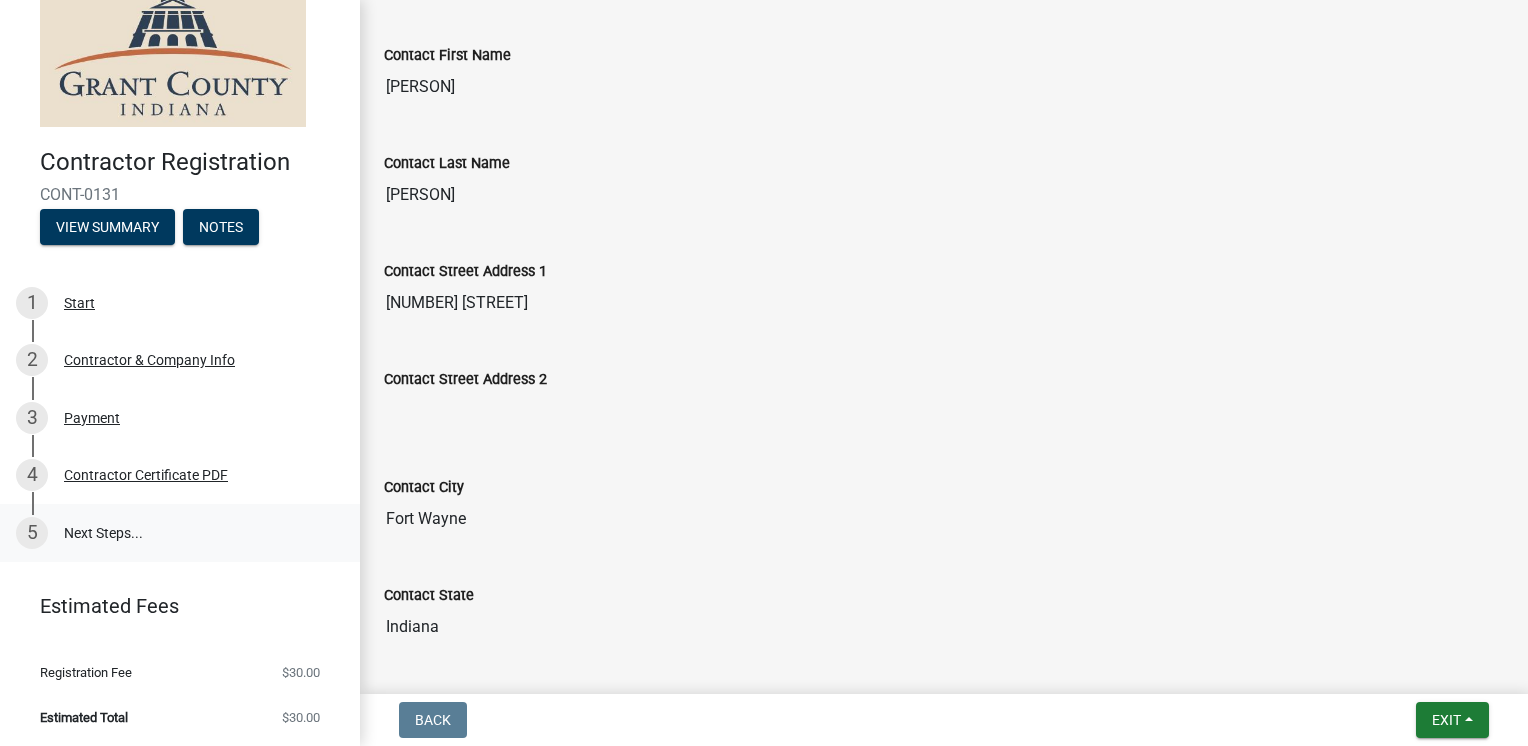scroll, scrollTop: 45, scrollLeft: 0, axis: vertical 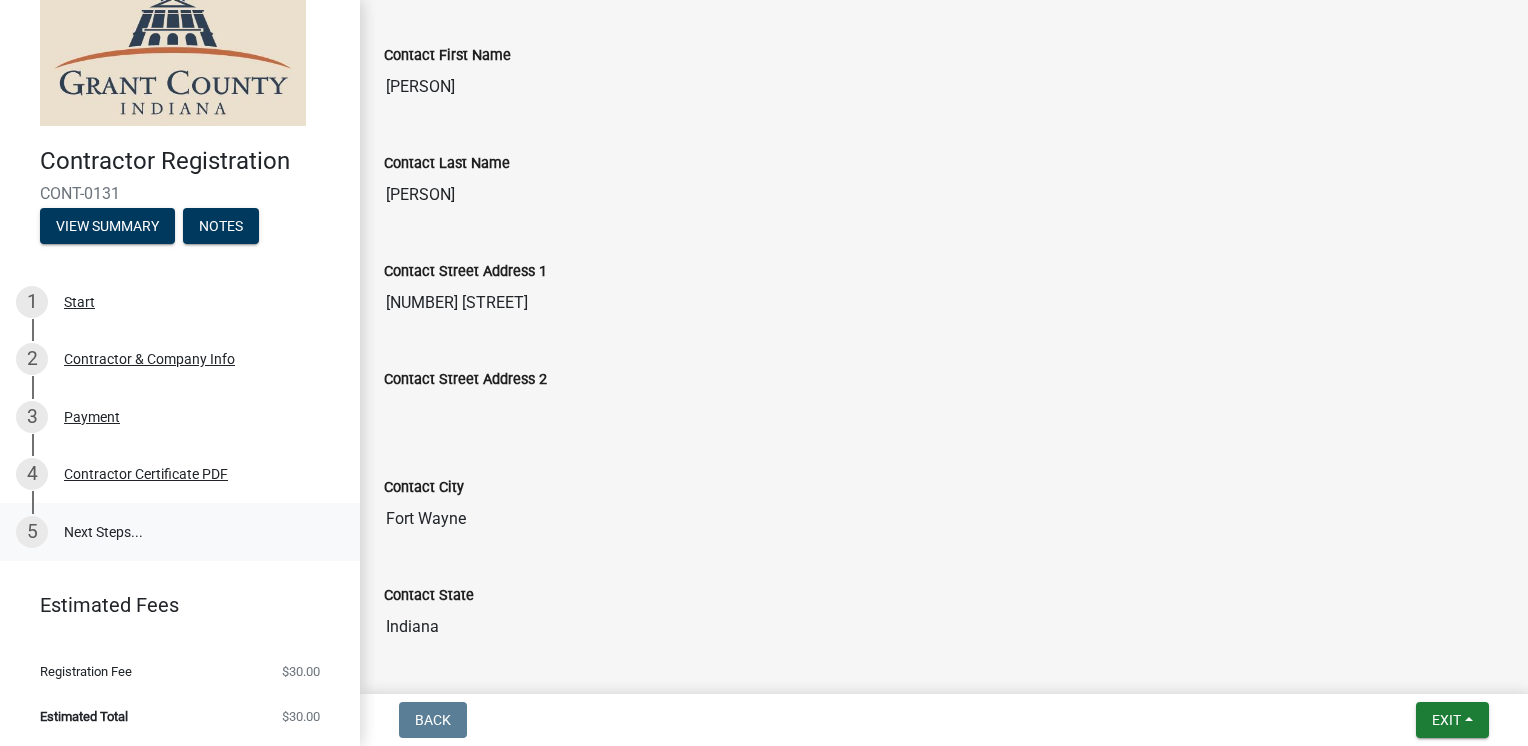 click on "5   Next Steps..." at bounding box center (180, 532) 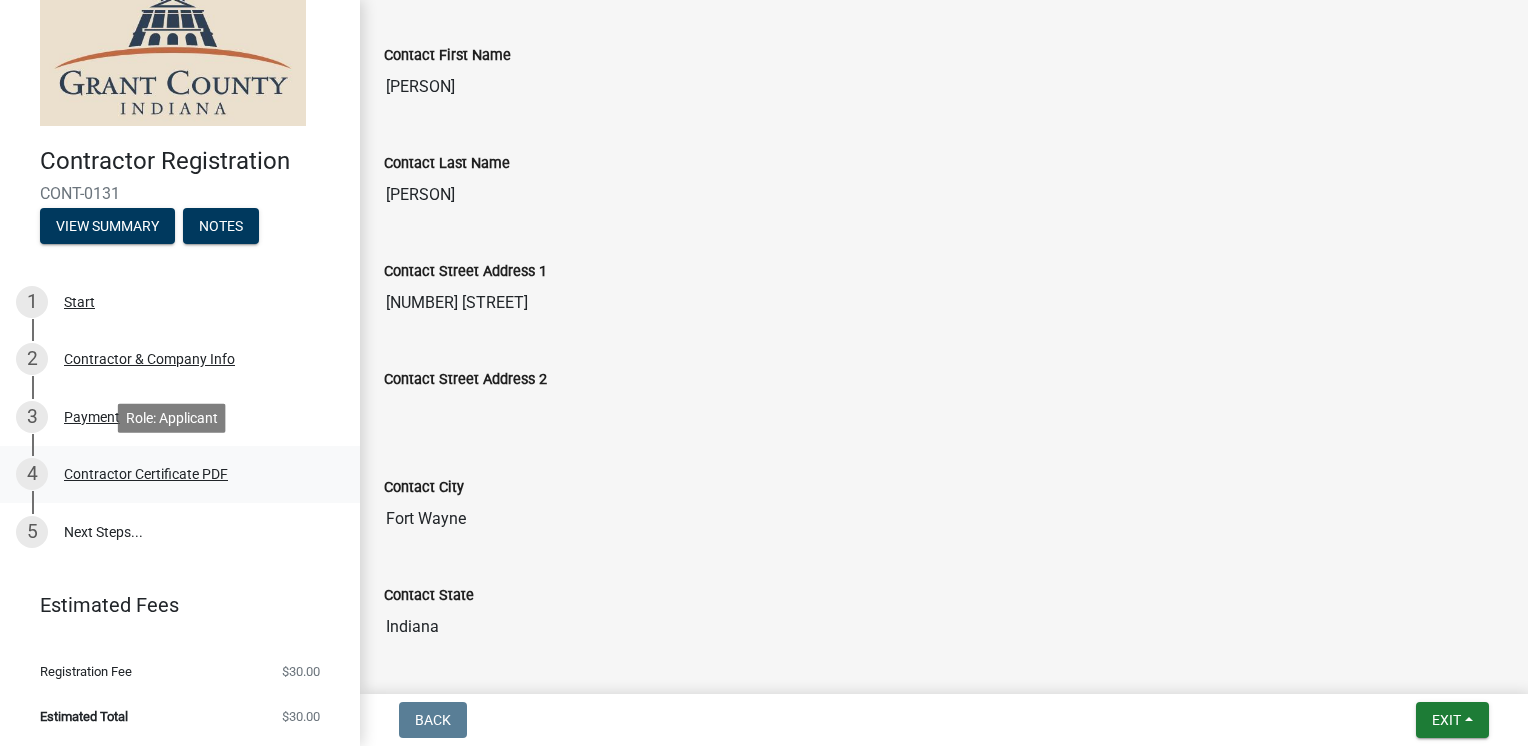 click on "Contractor Certificate PDF" at bounding box center [146, 474] 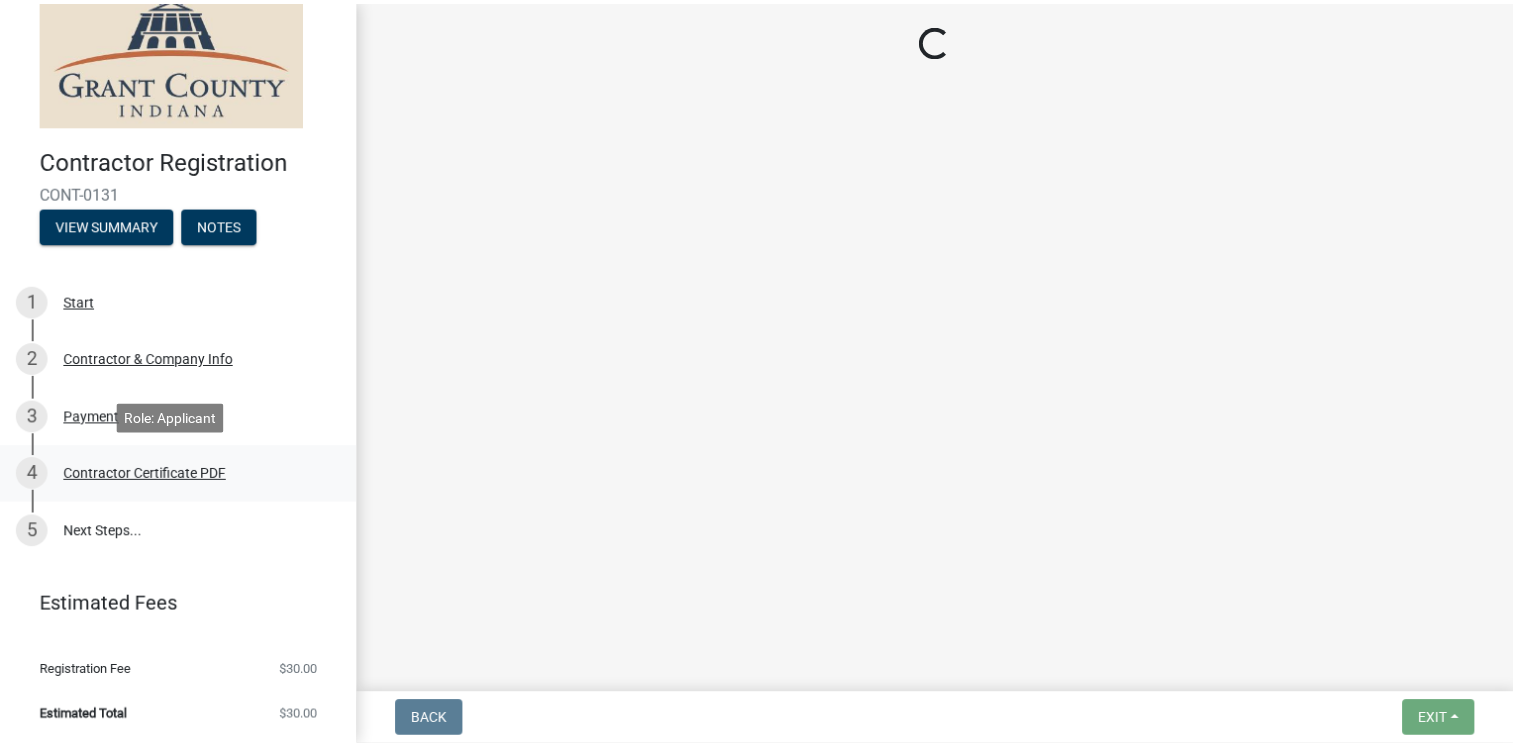 scroll, scrollTop: 0, scrollLeft: 0, axis: both 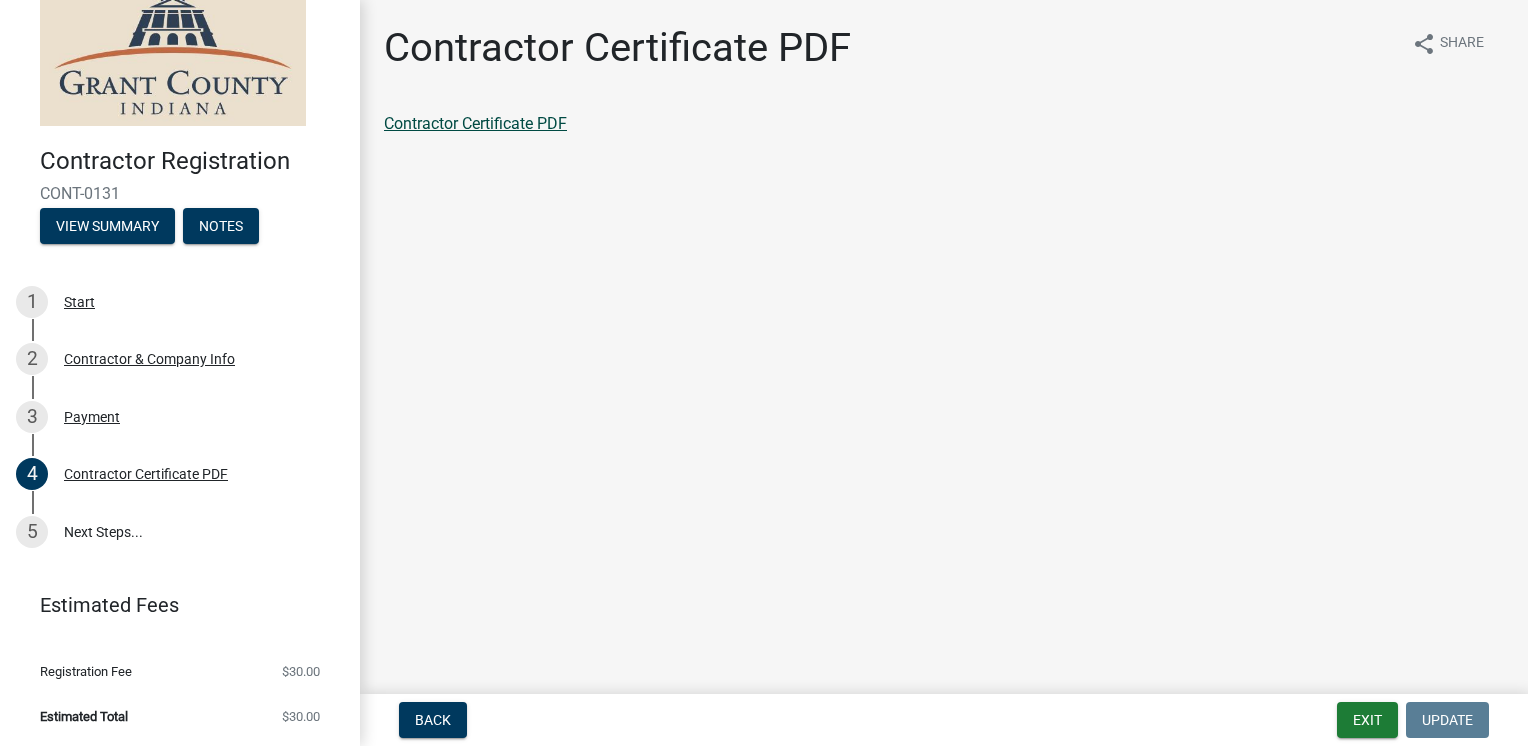 click on "Contractor Certificate PDF" 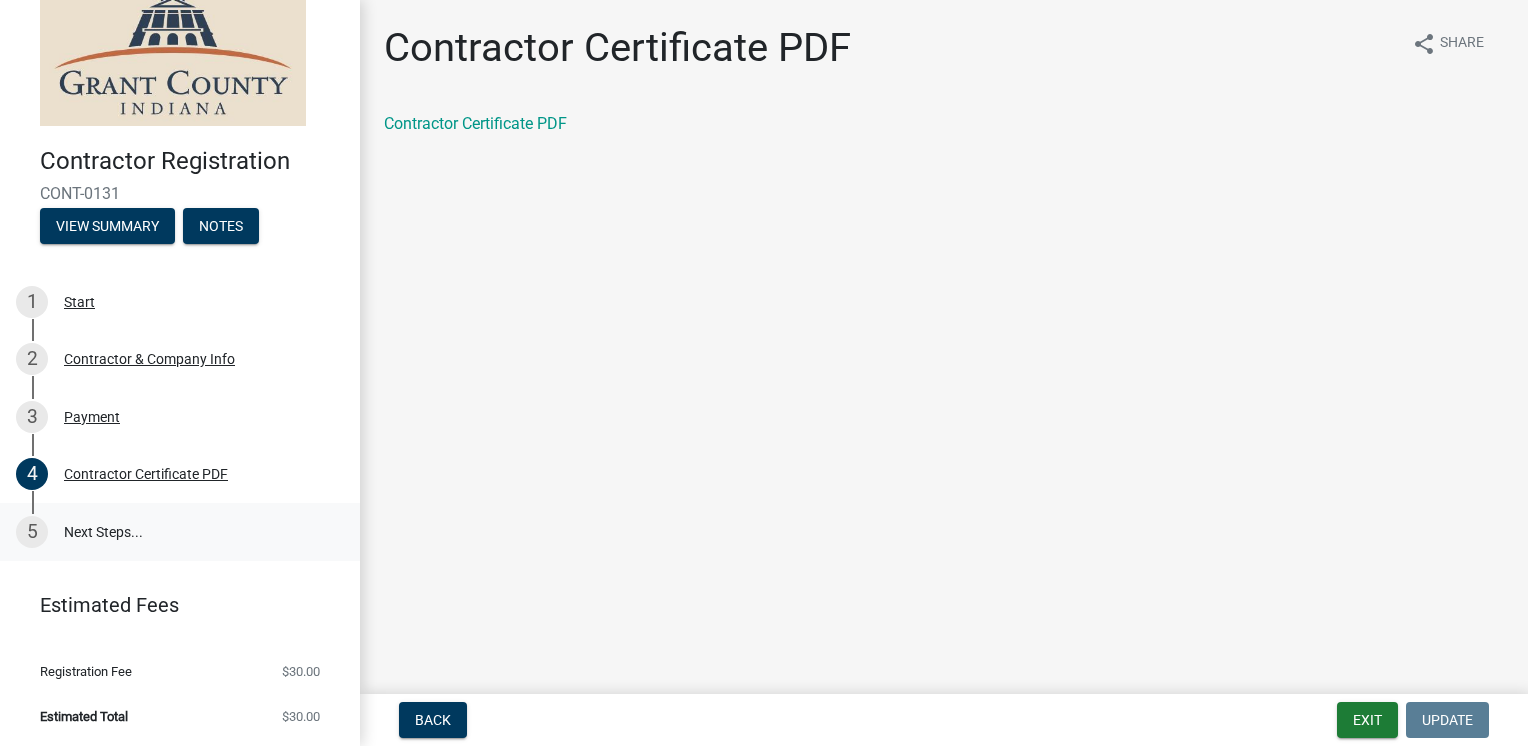 click on "5   Next Steps..." at bounding box center [180, 532] 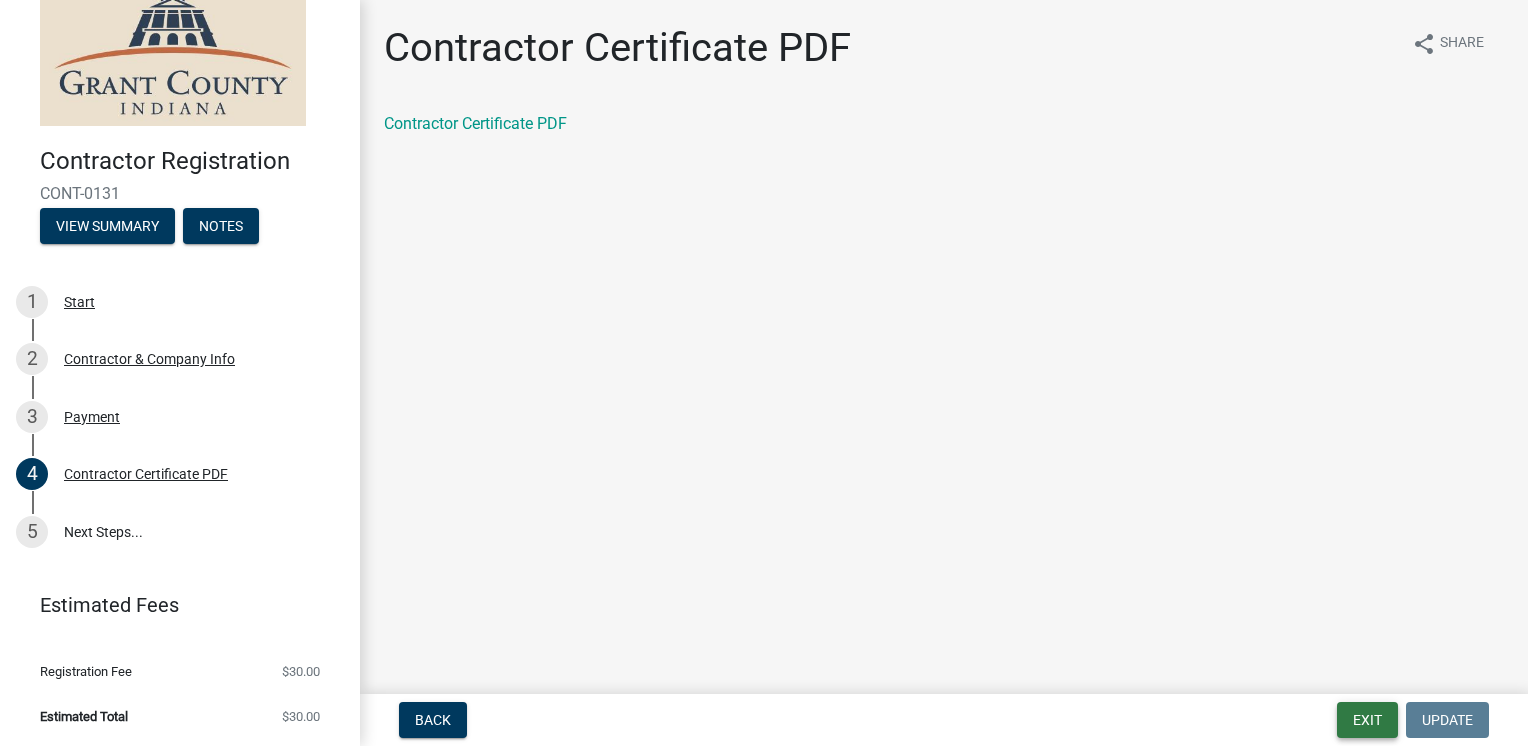 click on "Exit" at bounding box center [1367, 720] 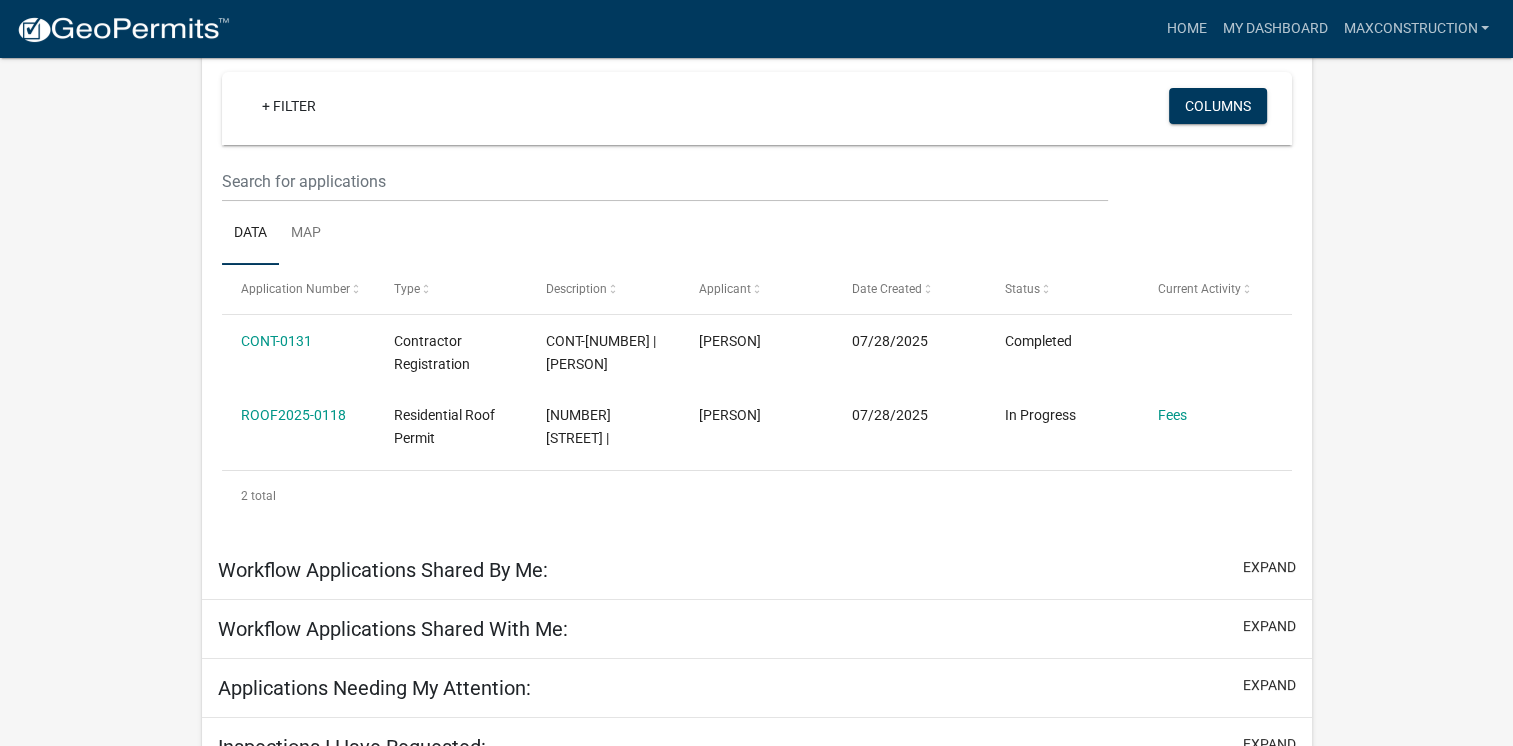 scroll, scrollTop: 219, scrollLeft: 0, axis: vertical 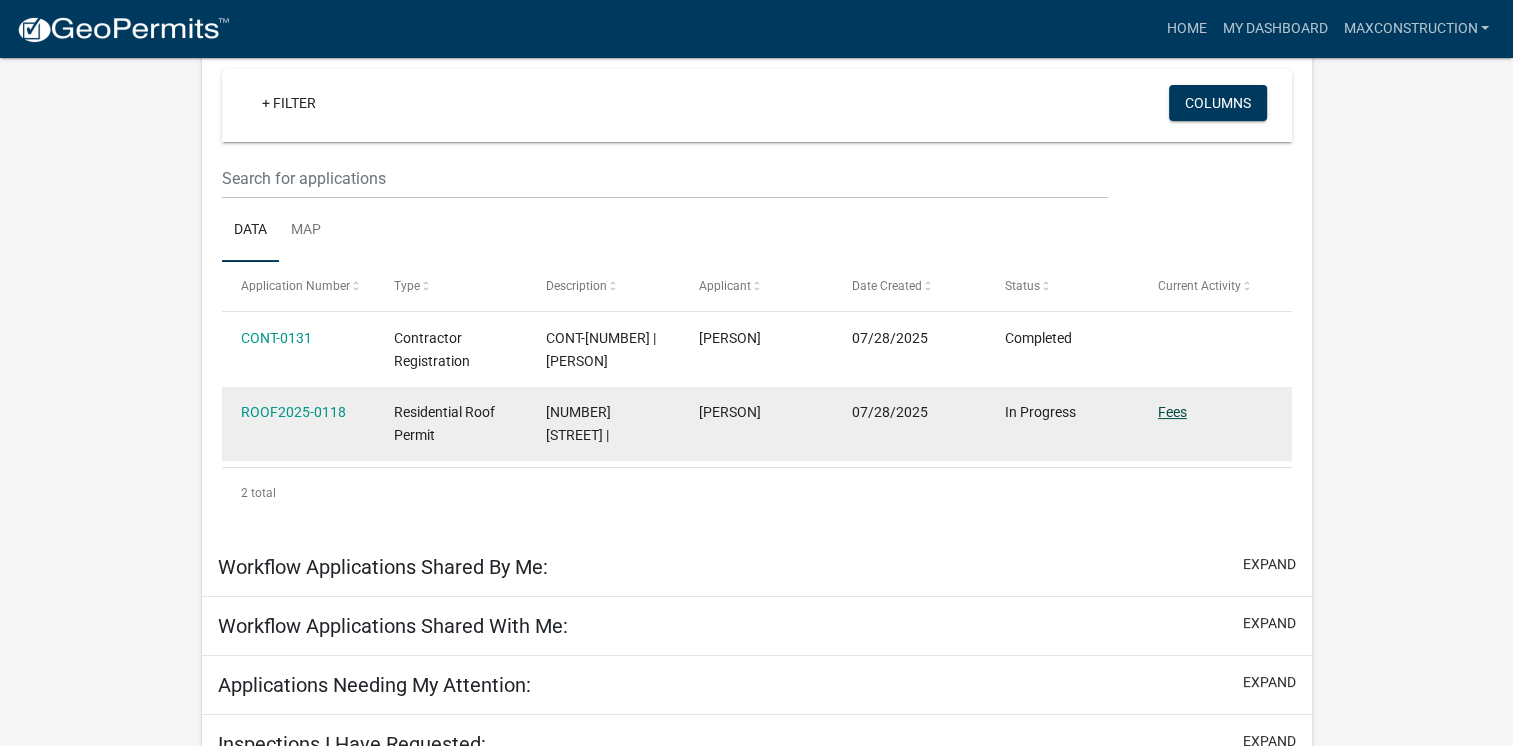 click on "Fees" 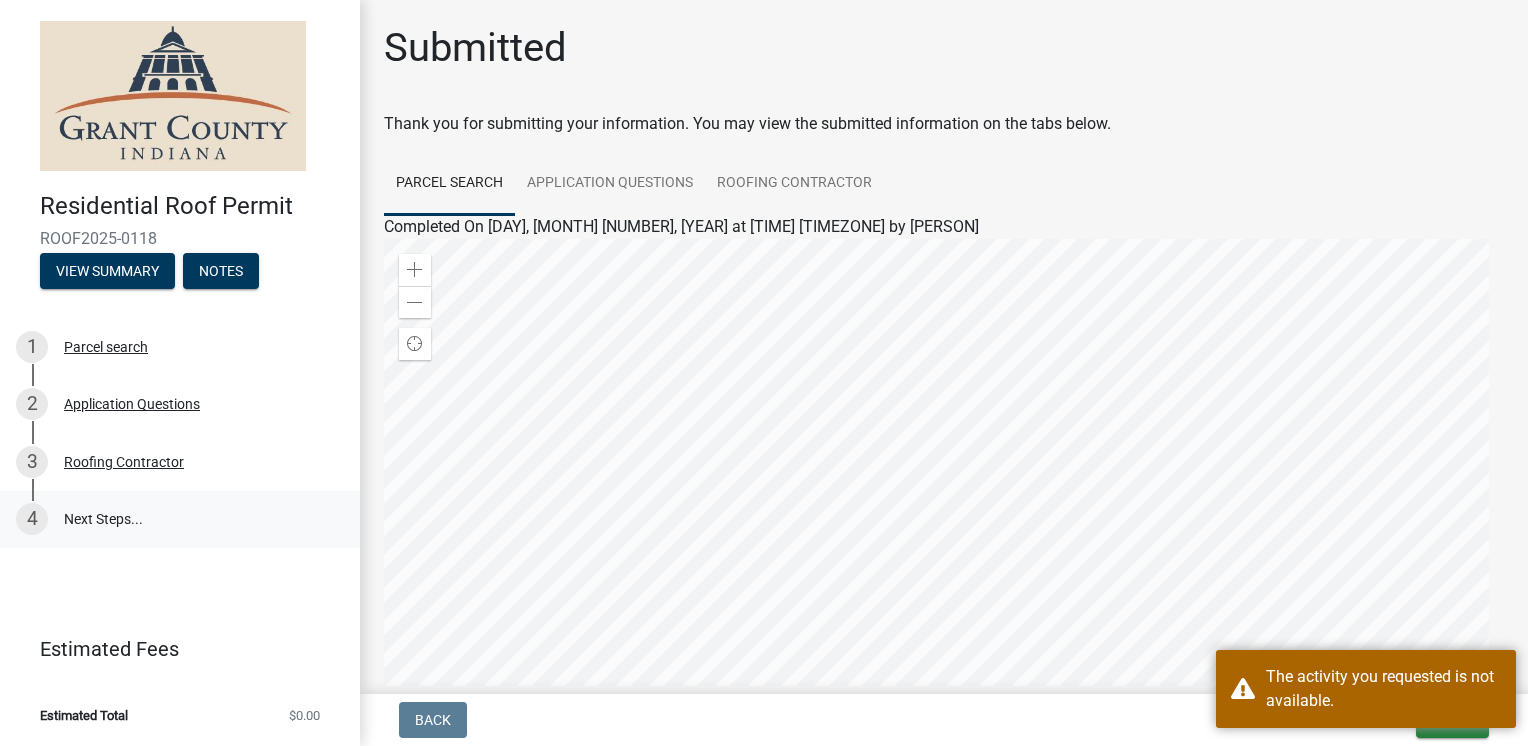 click on "4   Next Steps..." at bounding box center (180, 520) 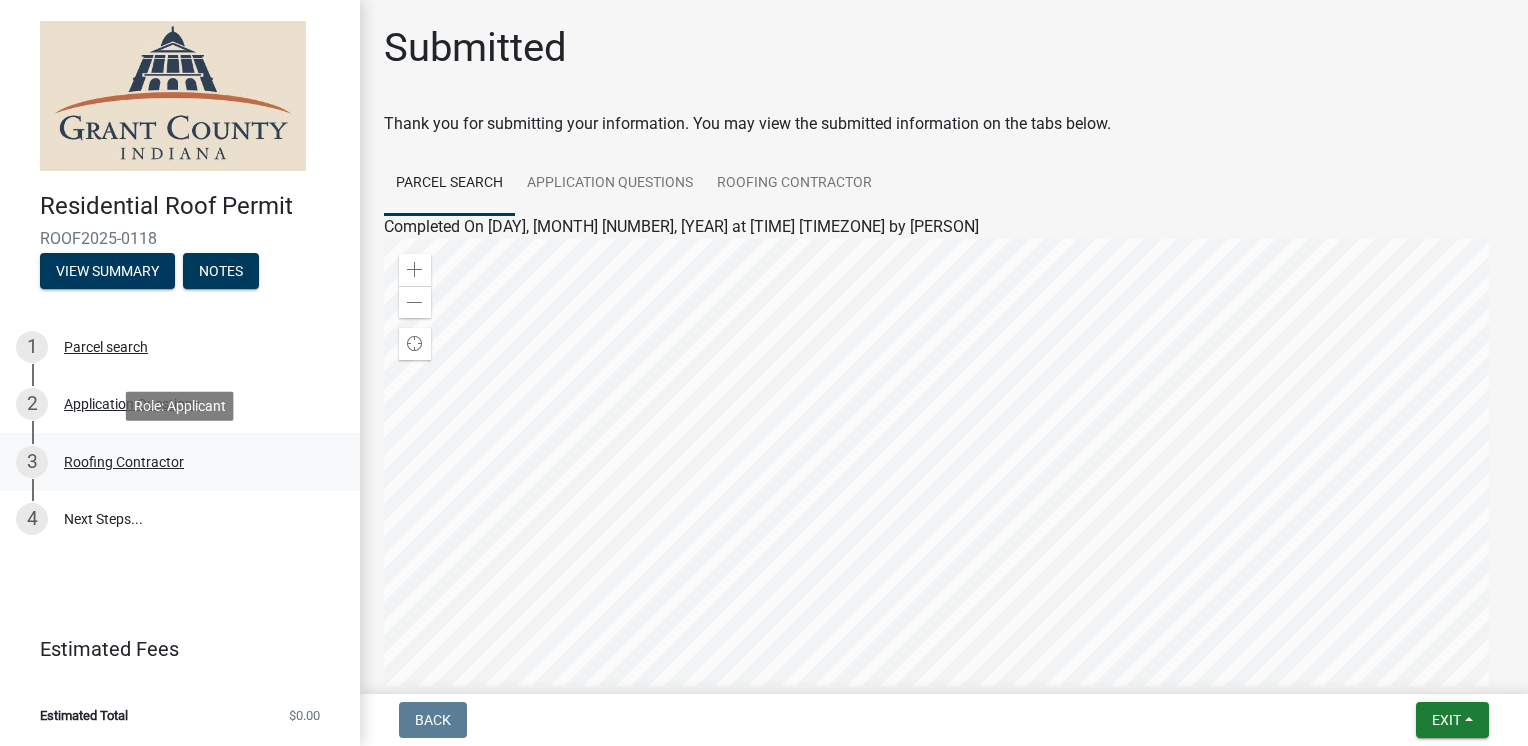 click on "Roofing Contractor" at bounding box center (124, 462) 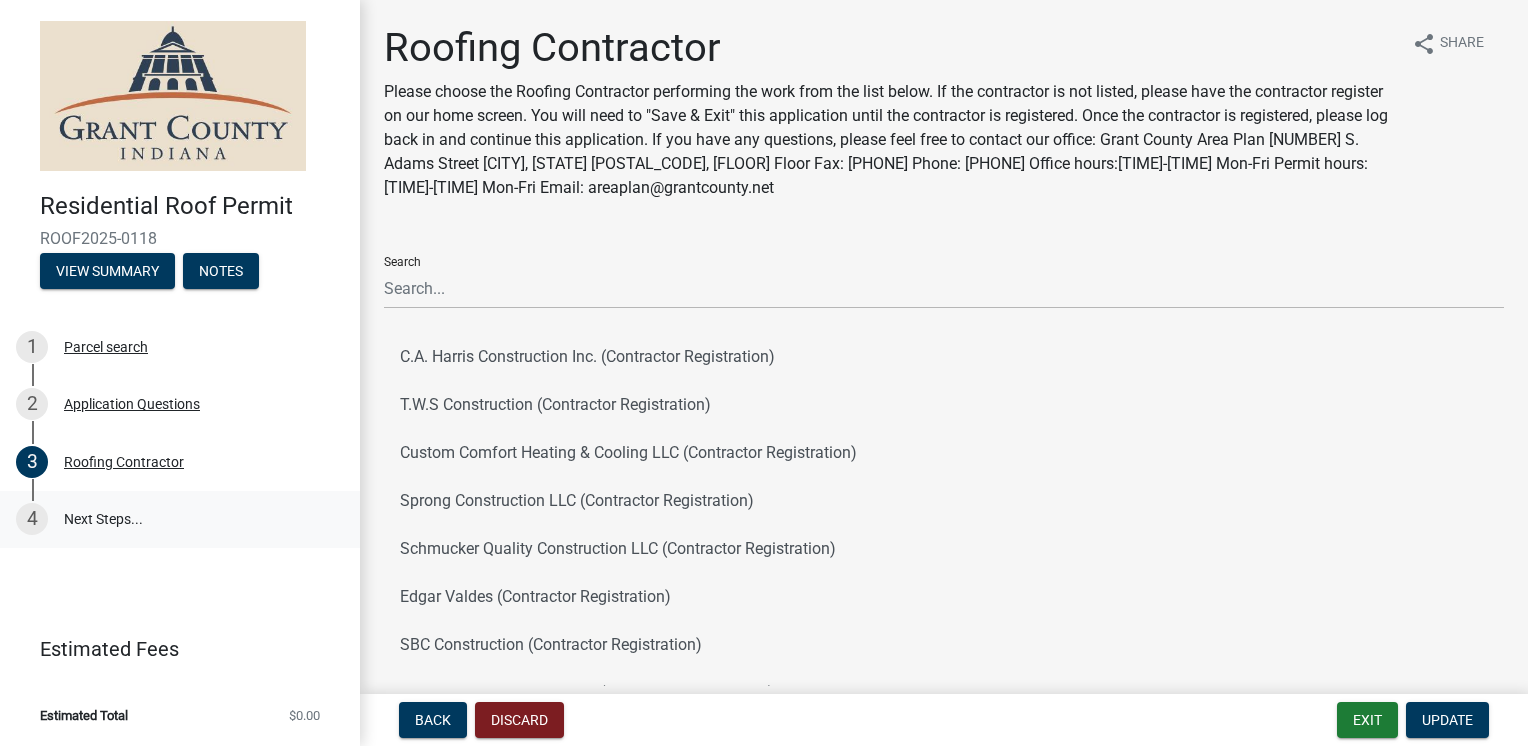 click on "4   Next Steps..." at bounding box center (180, 520) 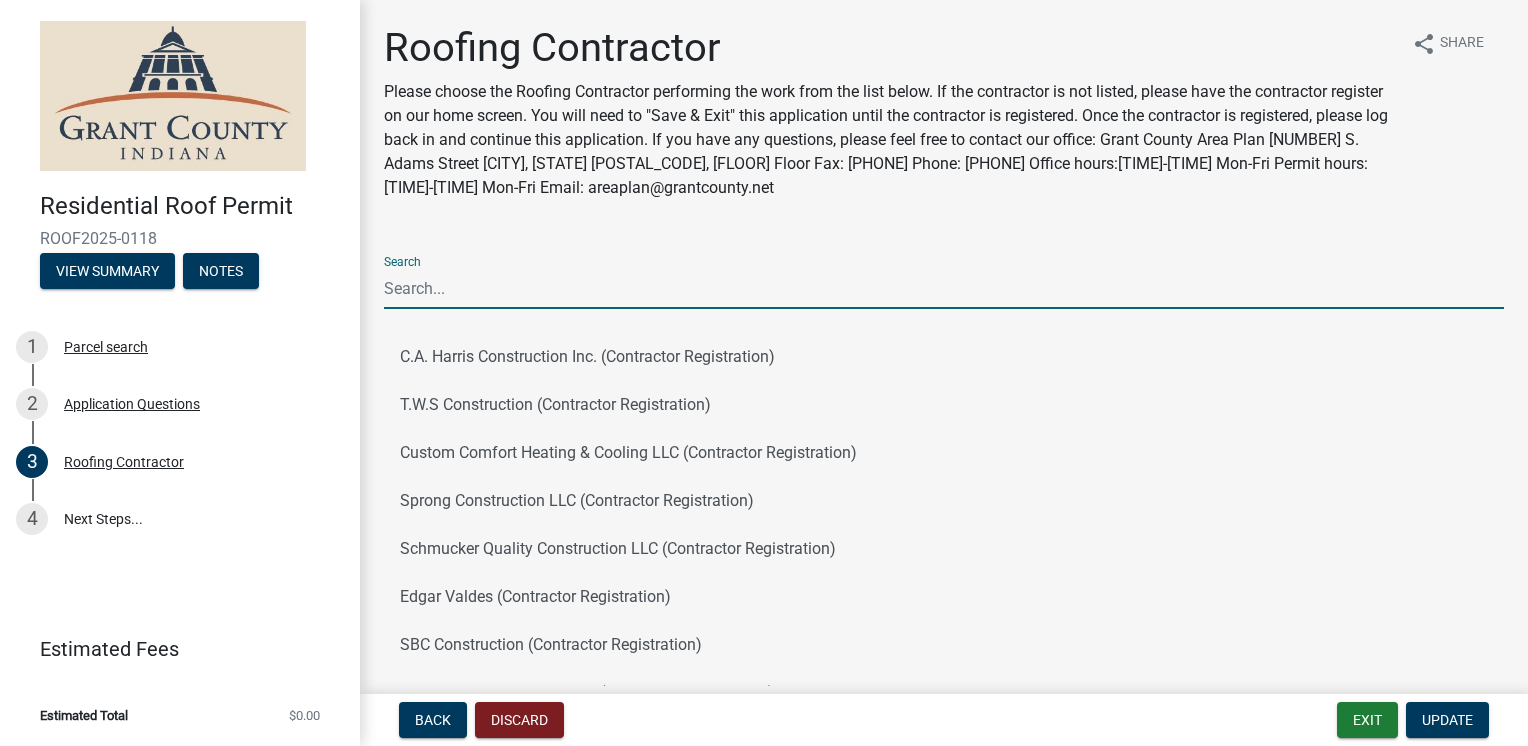click on "Search" at bounding box center (944, 288) 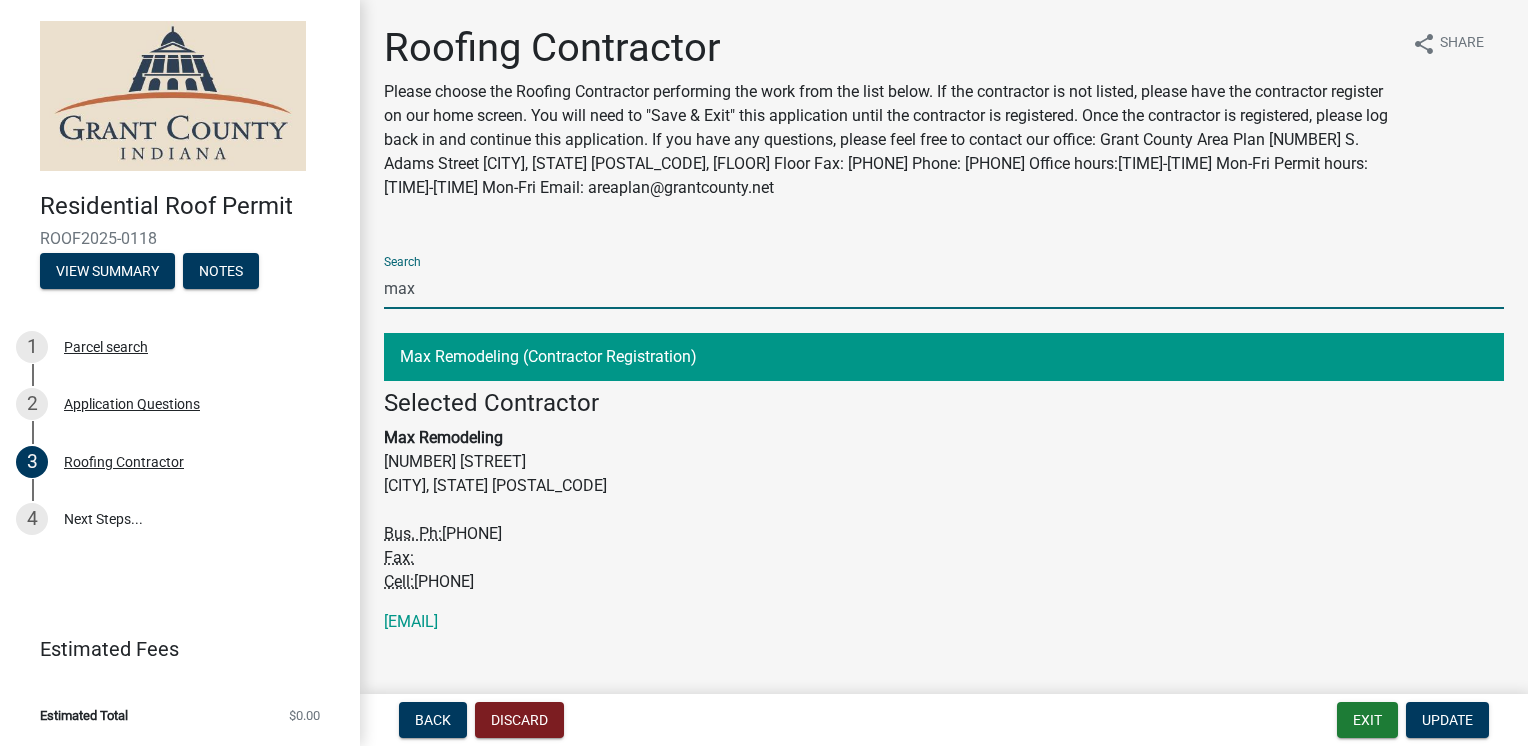type on "max" 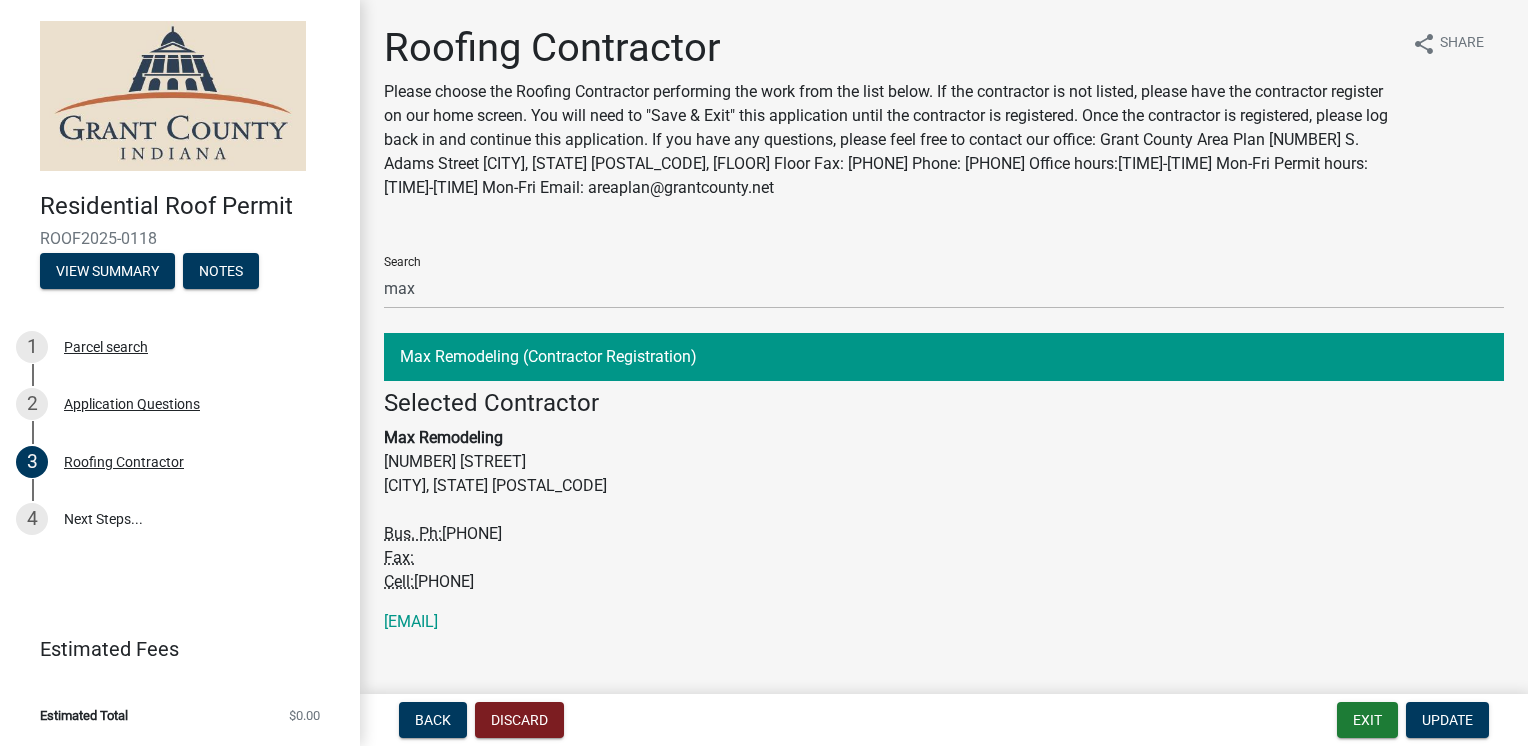 click on "Max Remodeling (Contractor Registration)" 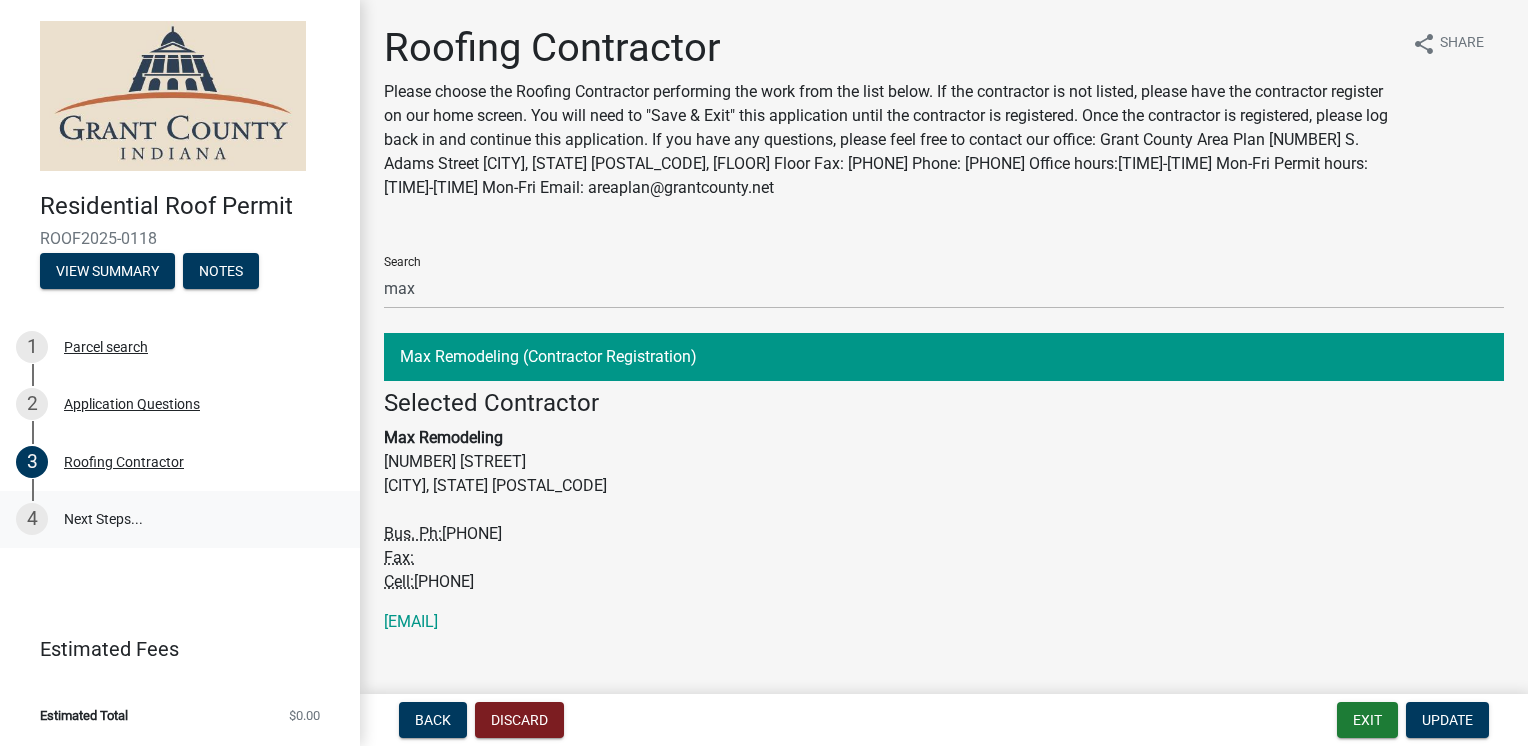 click on "4   Next Steps..." at bounding box center [180, 520] 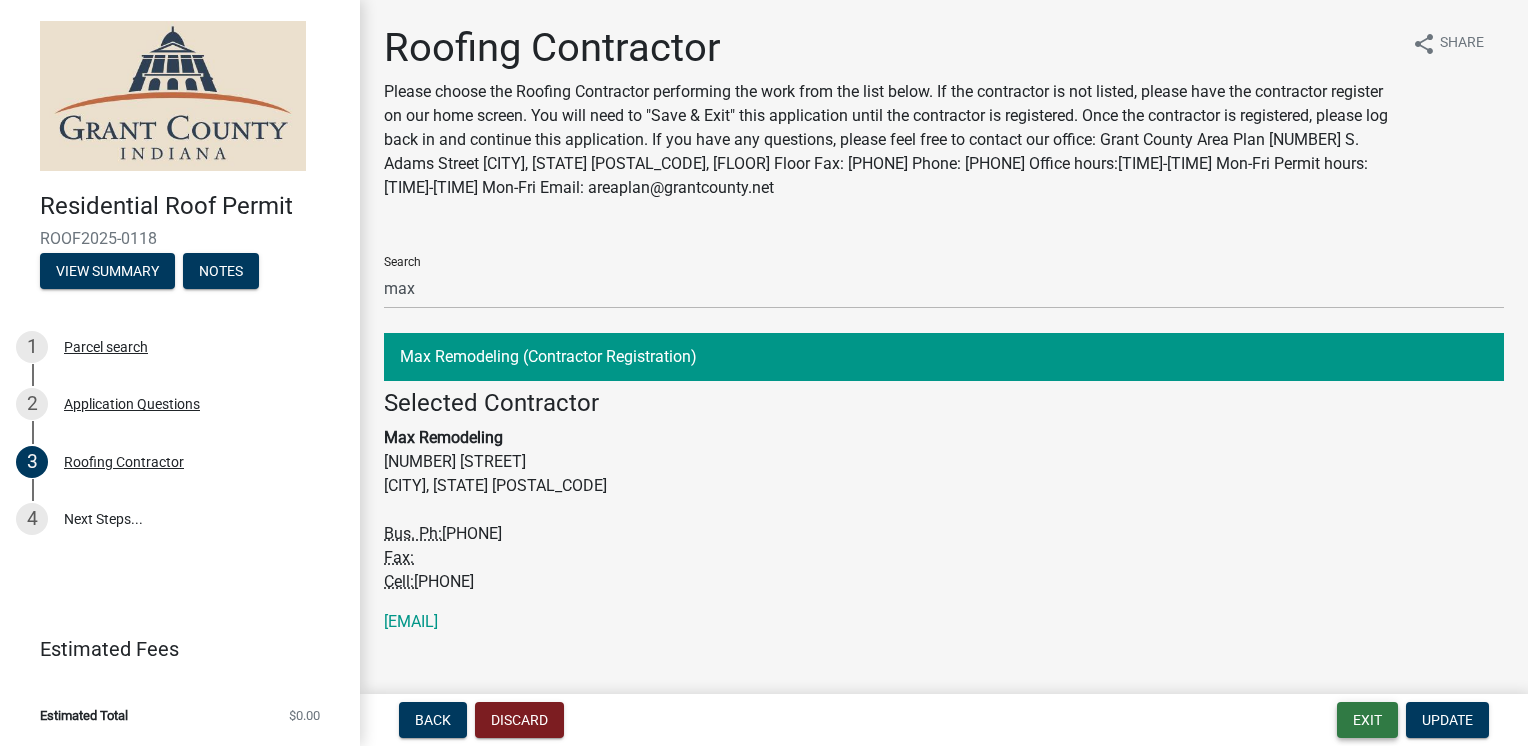 click on "Exit" at bounding box center (1367, 720) 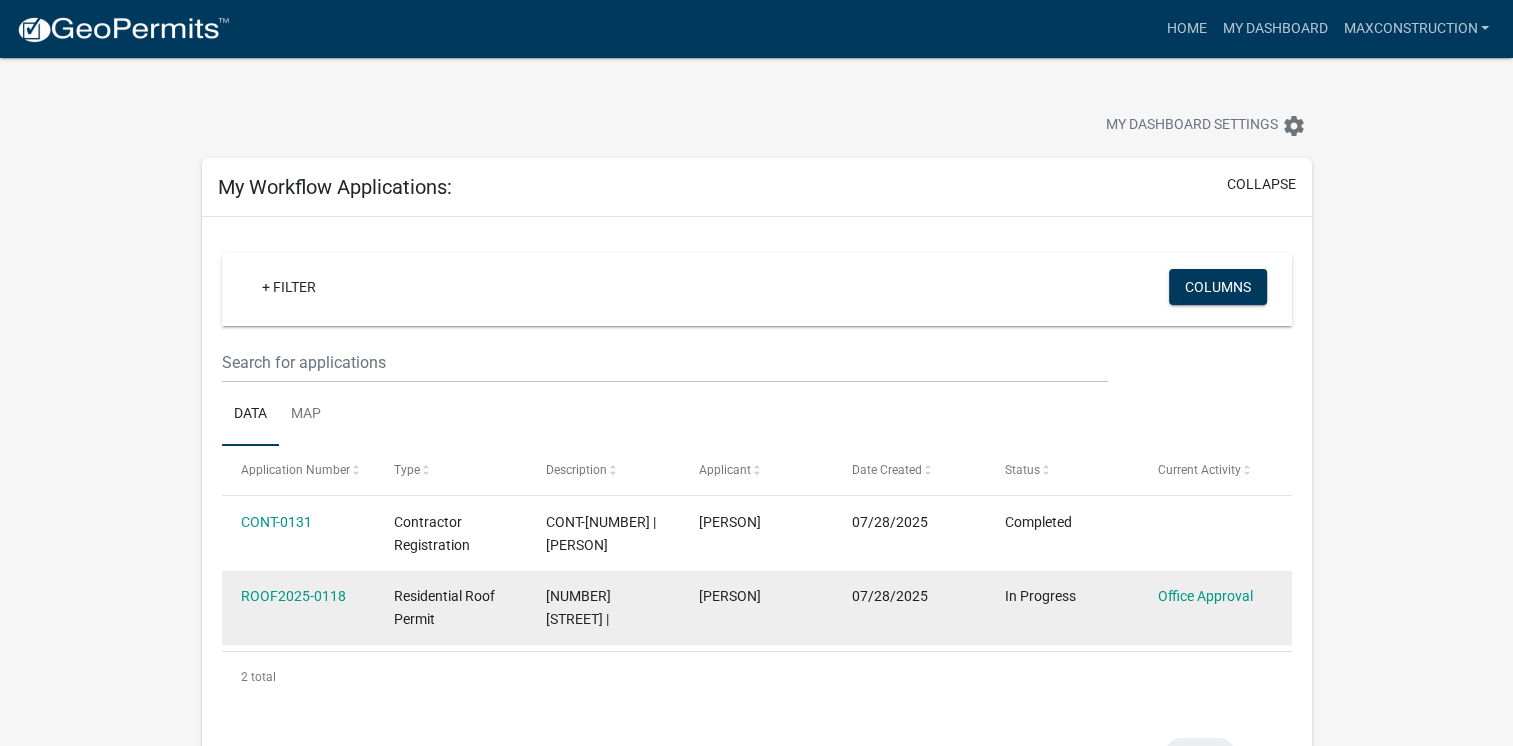 click on "Office Approval" 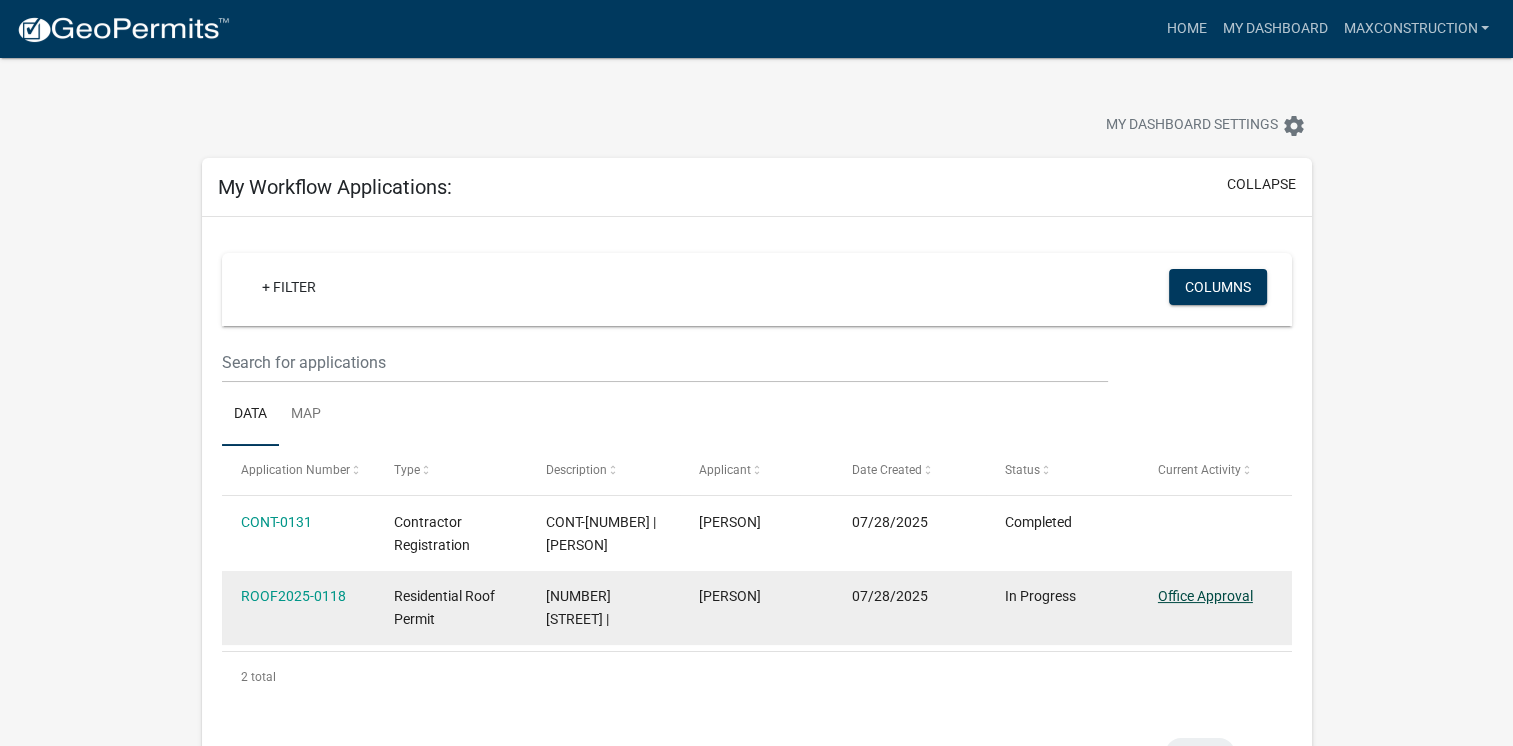 click on "Office Approval" 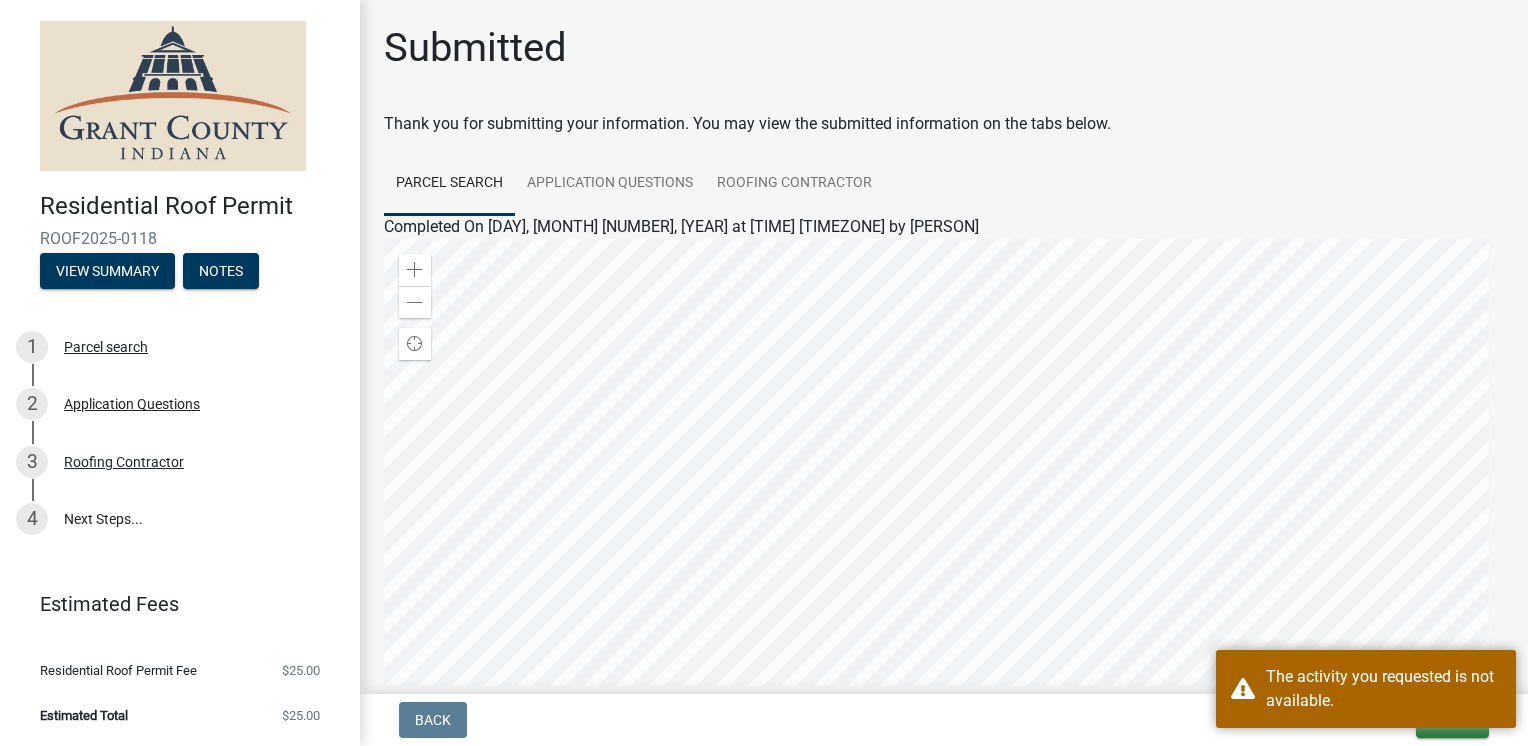 click on "Back  Exit  Save  Save & Exit" at bounding box center (944, 720) 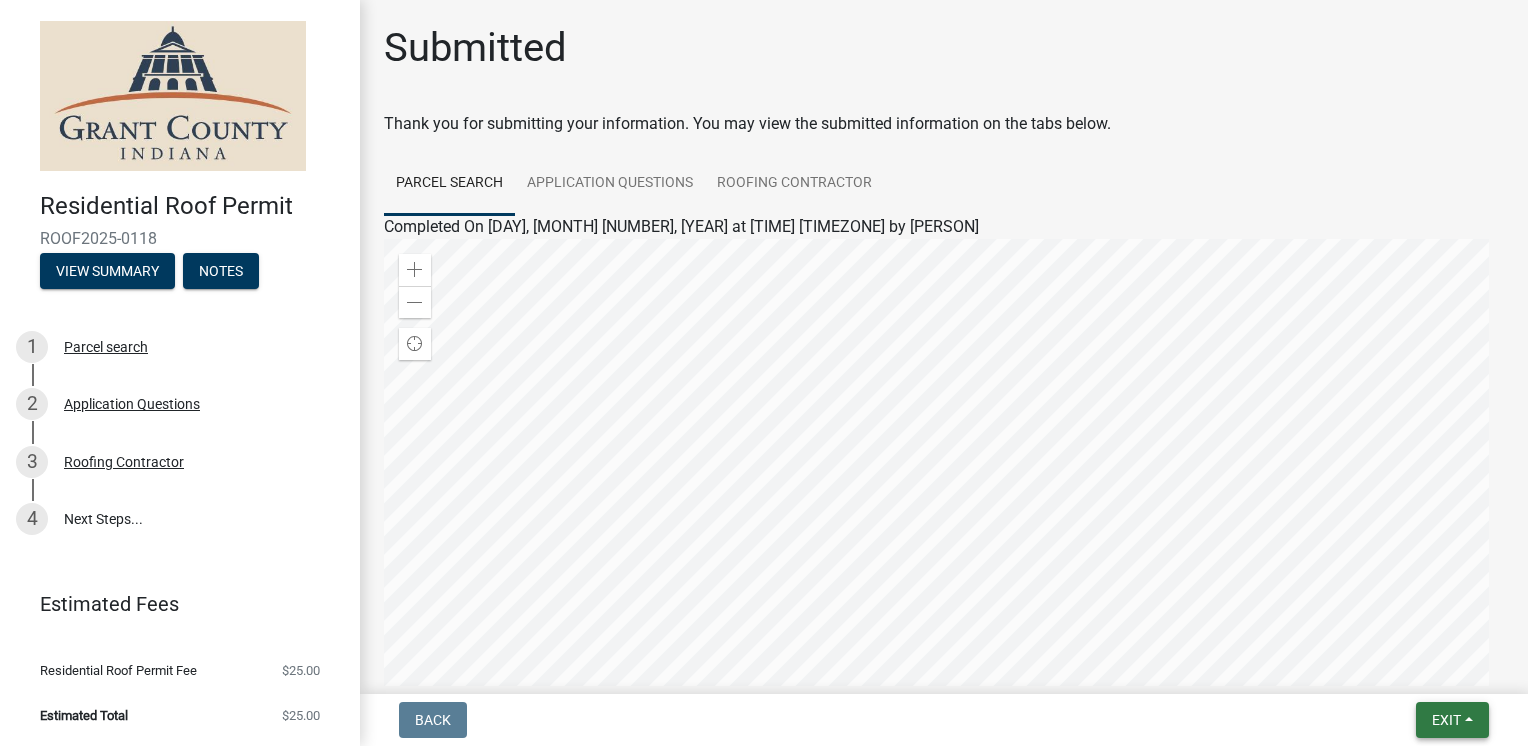 click on "Exit" at bounding box center [1452, 720] 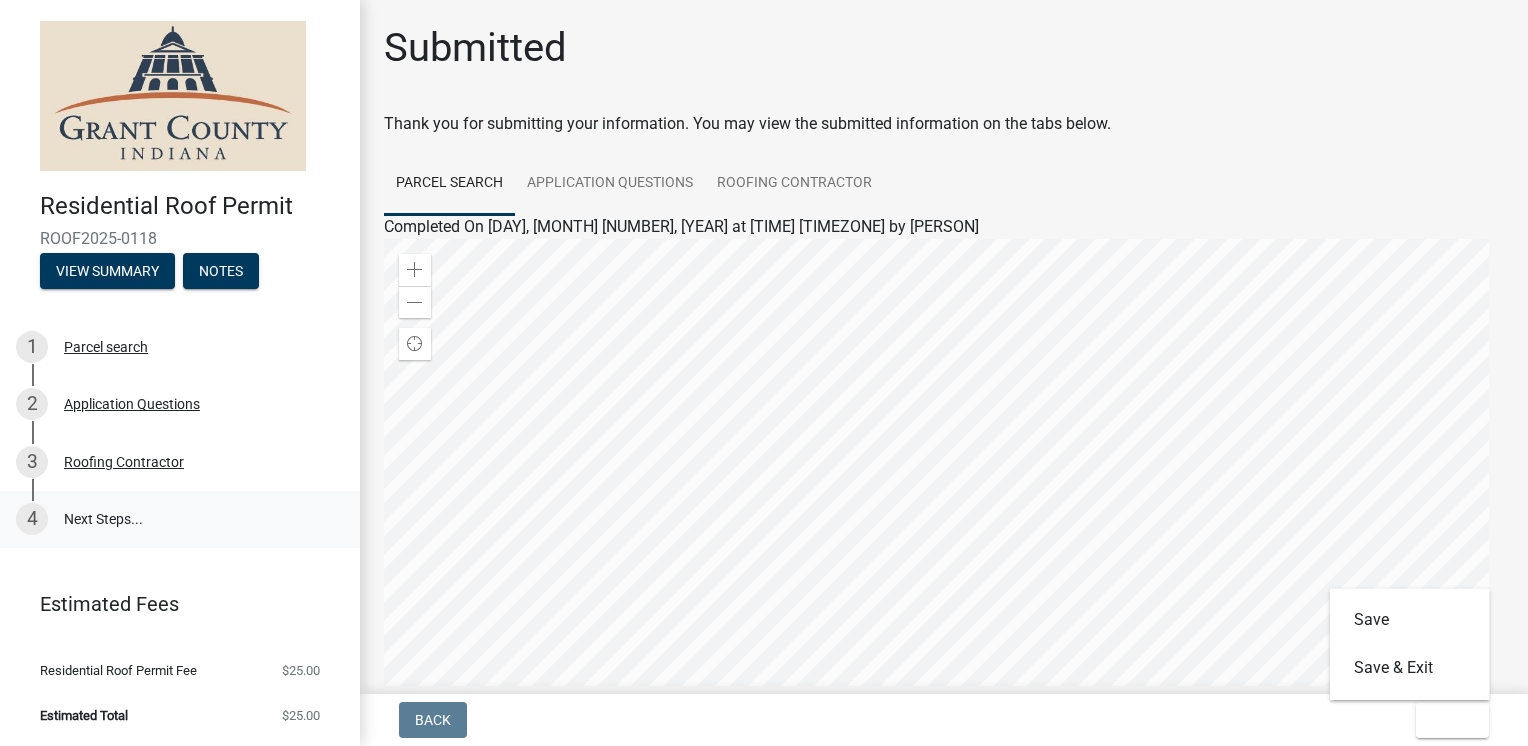 click on "4   Next Steps..." at bounding box center [180, 520] 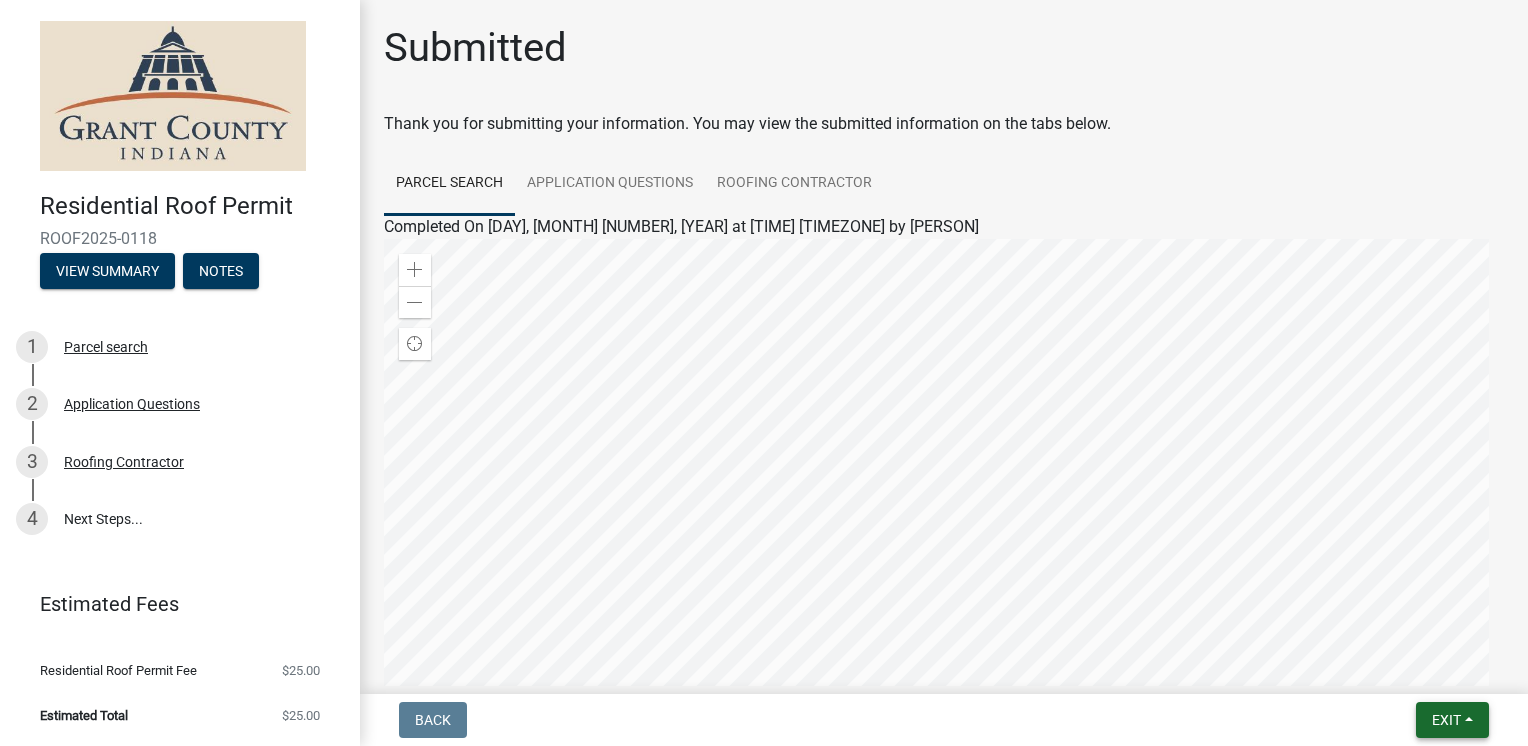 click on "Exit" at bounding box center [1446, 720] 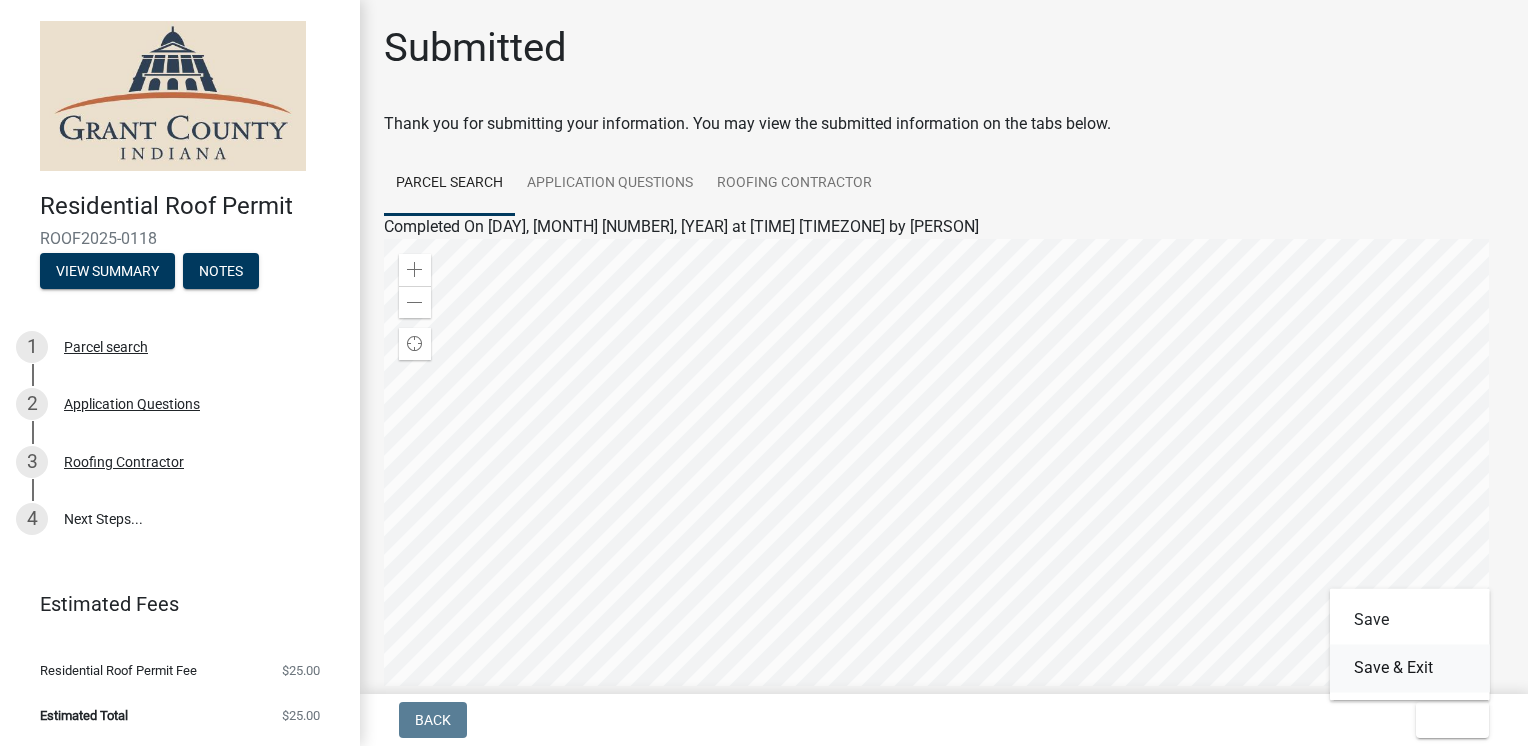 click on "Save & Exit" at bounding box center [1410, 668] 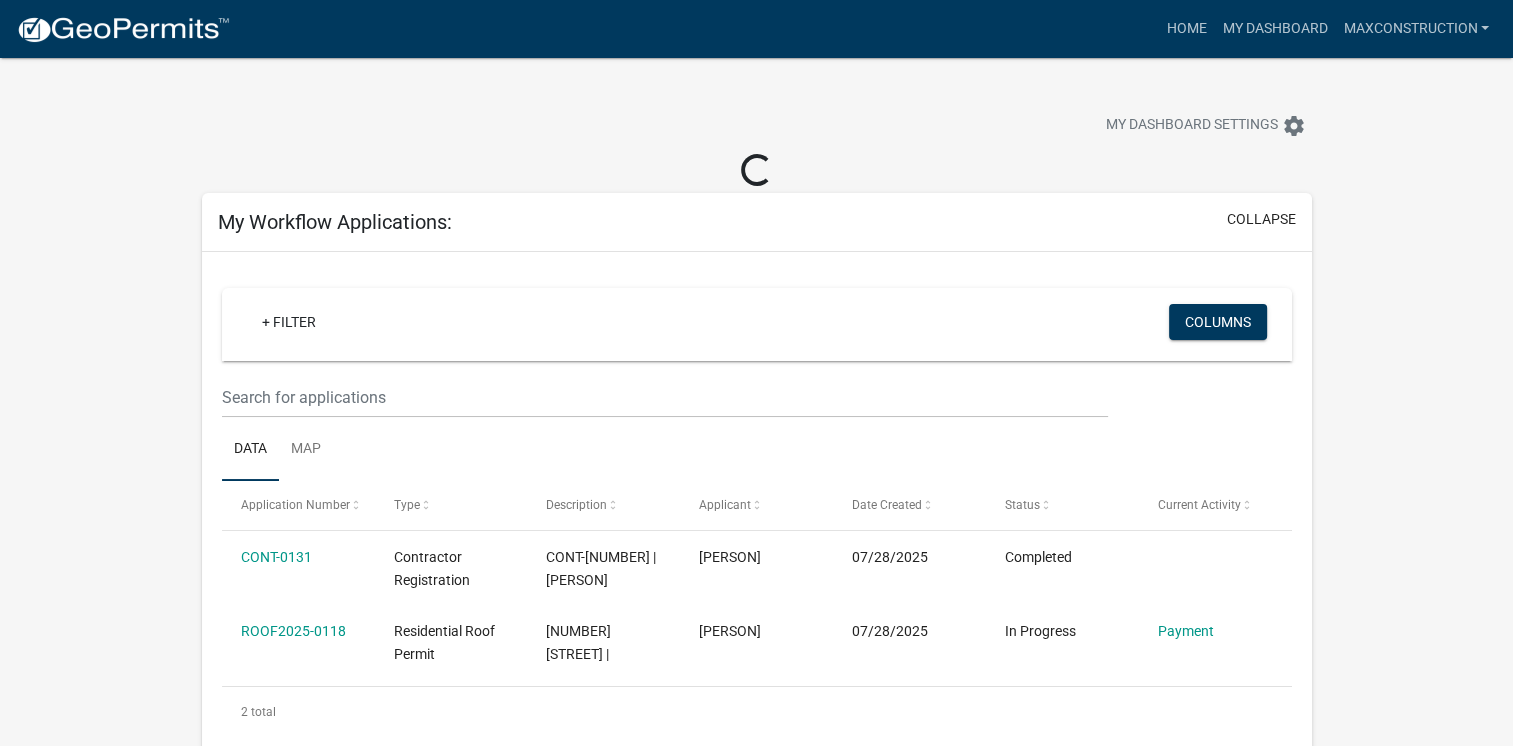 scroll, scrollTop: 136, scrollLeft: 0, axis: vertical 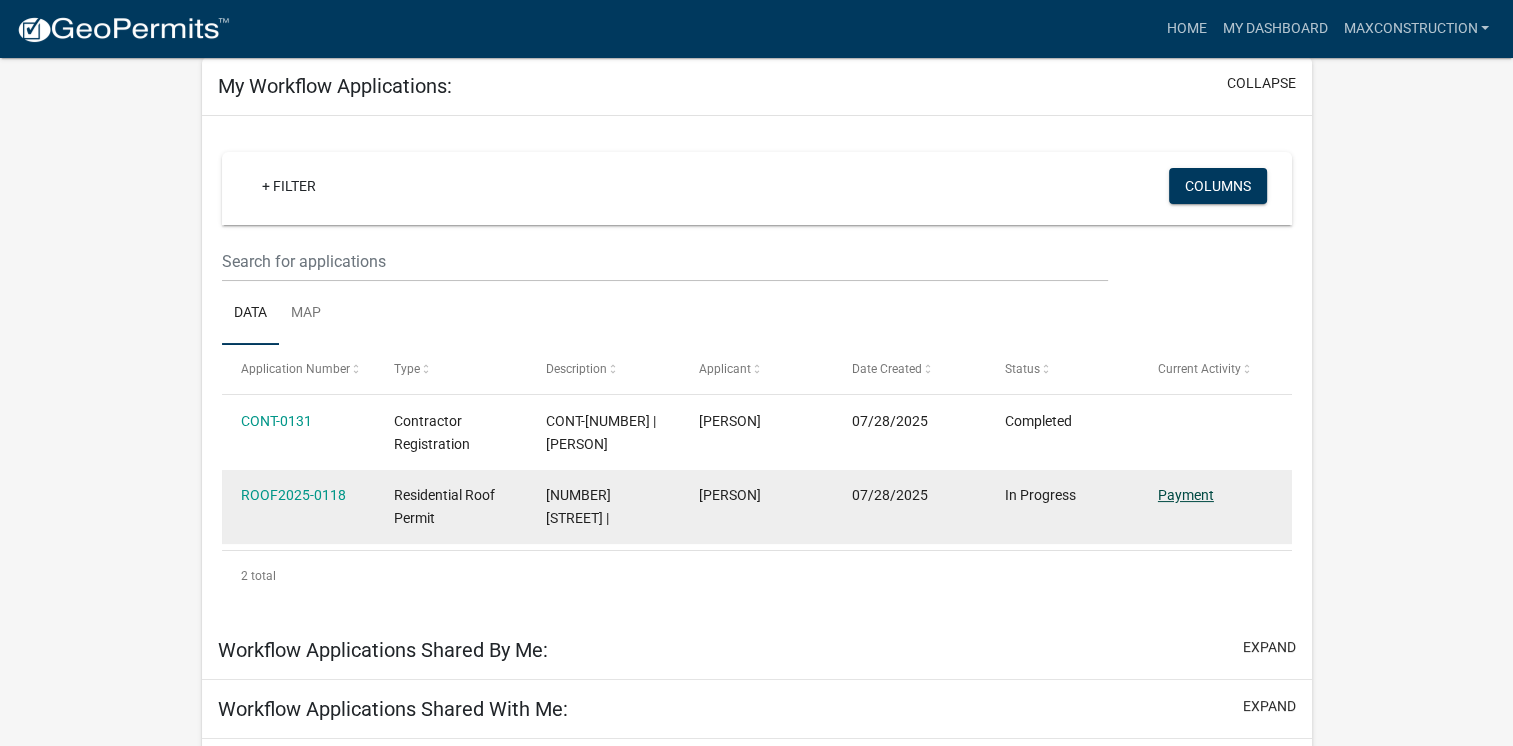 click on "Payment" 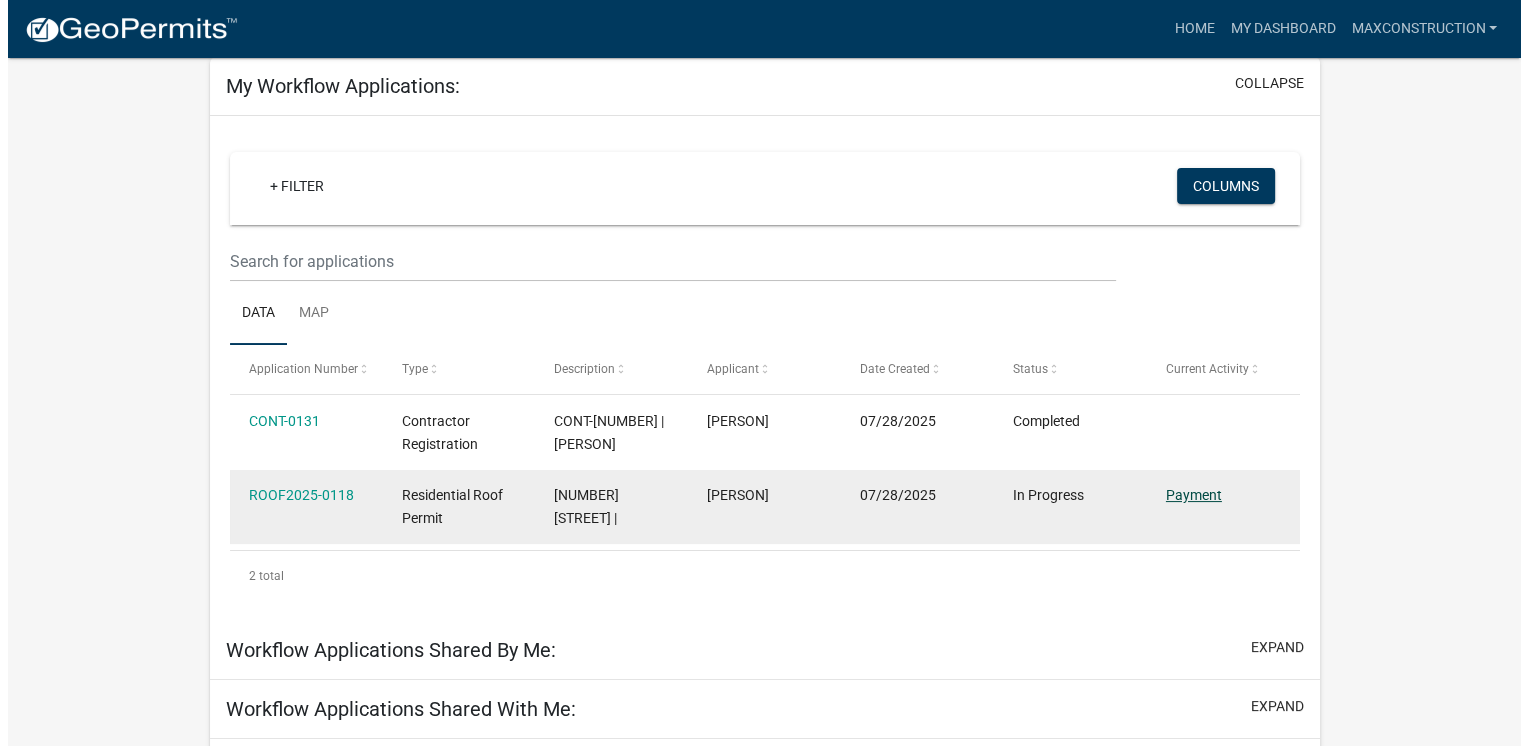 scroll, scrollTop: 0, scrollLeft: 0, axis: both 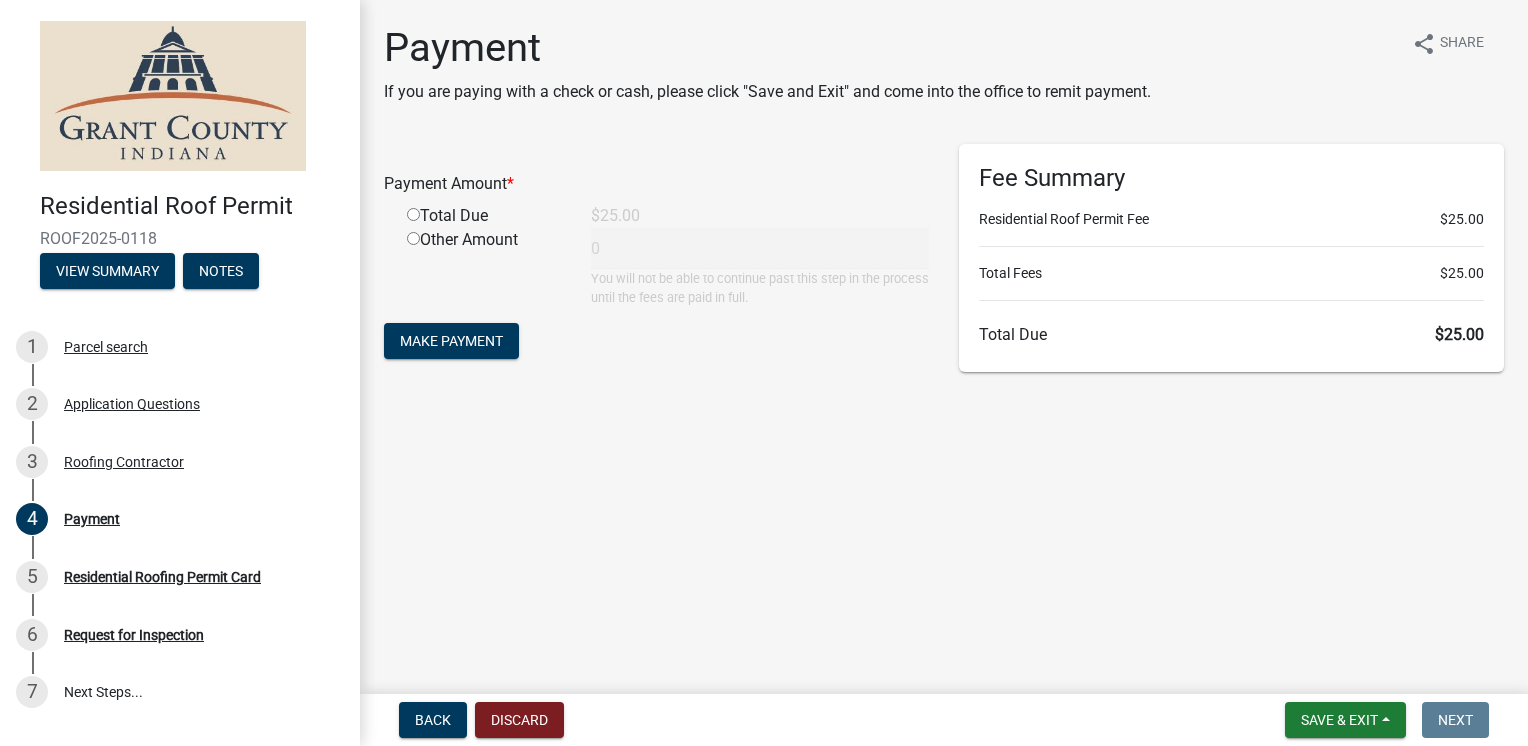 click 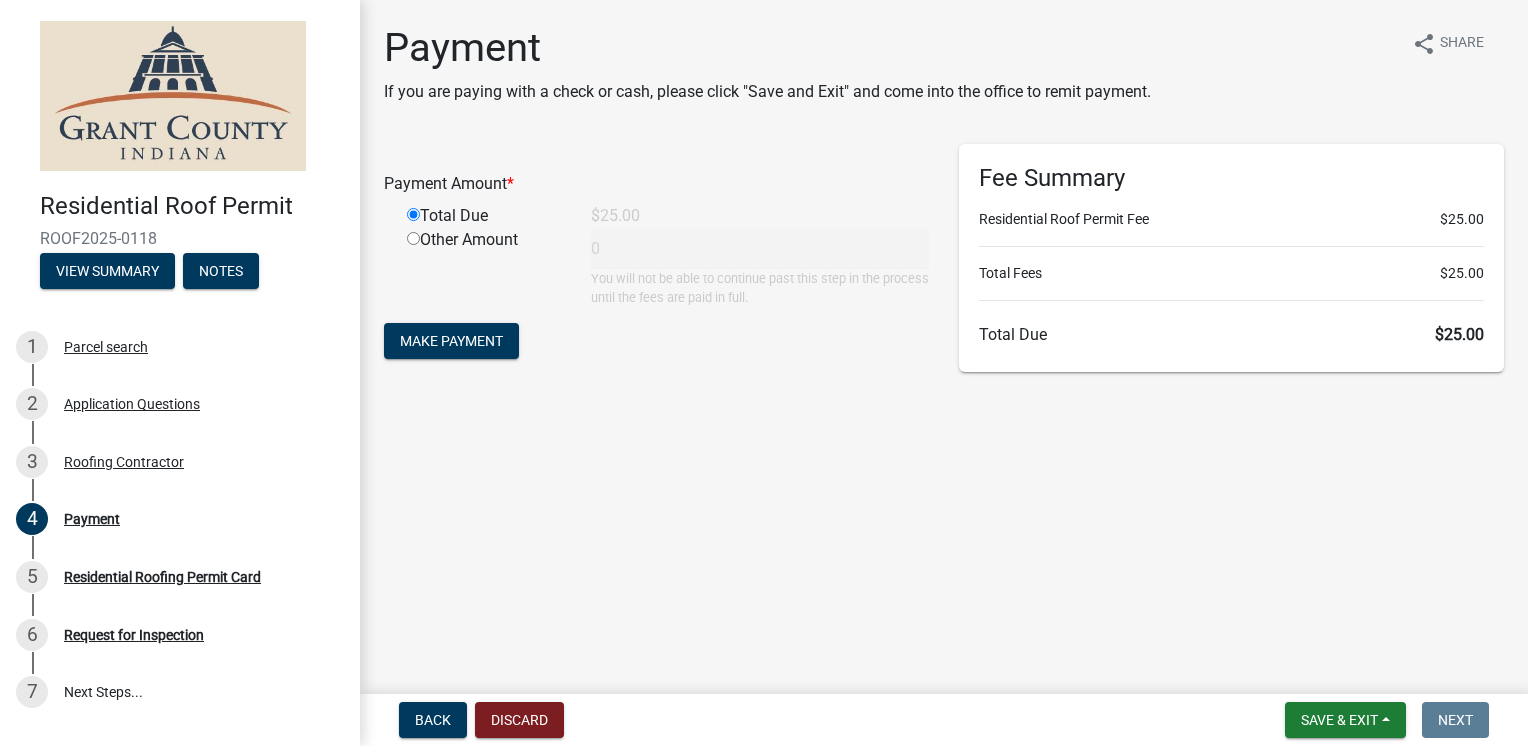 type on "25" 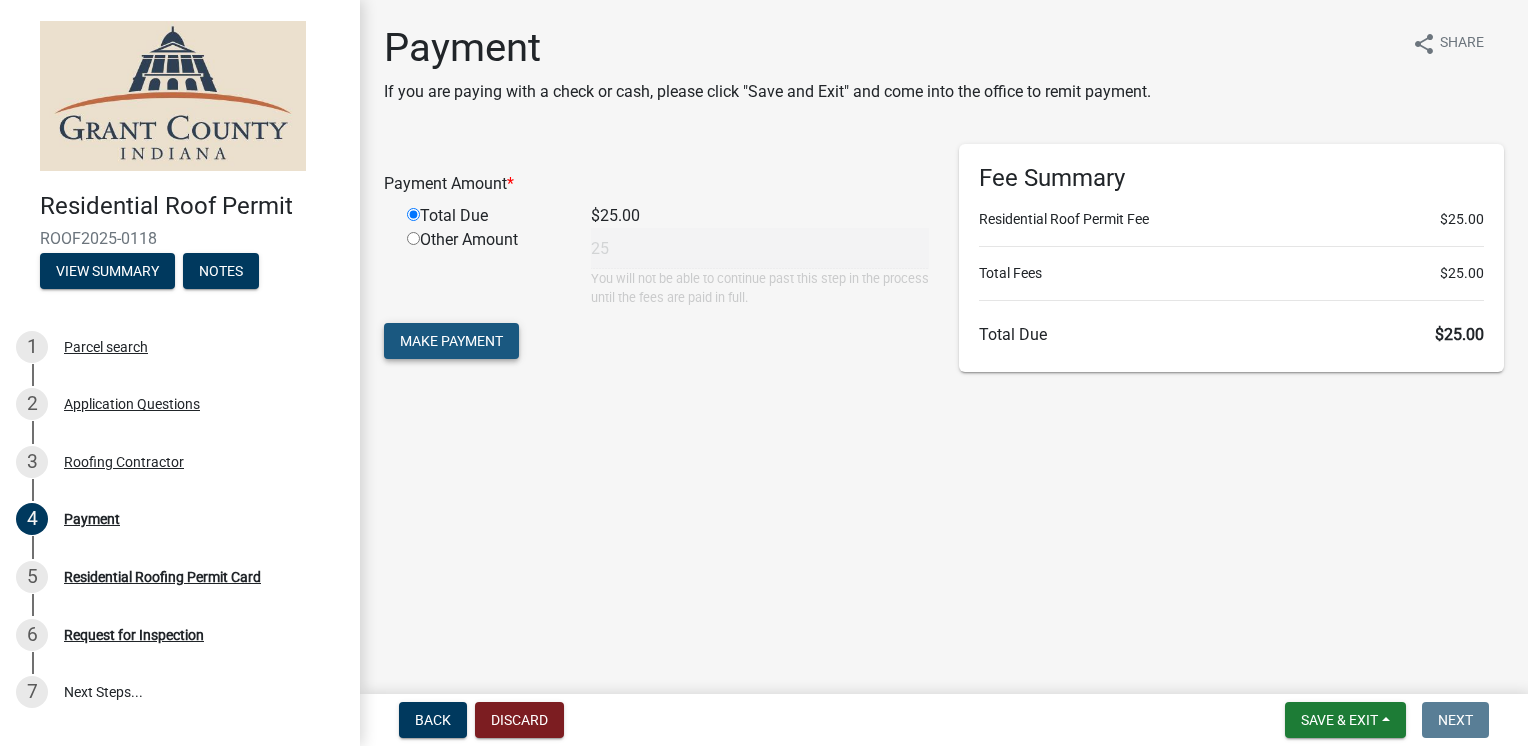 click on "Make Payment" 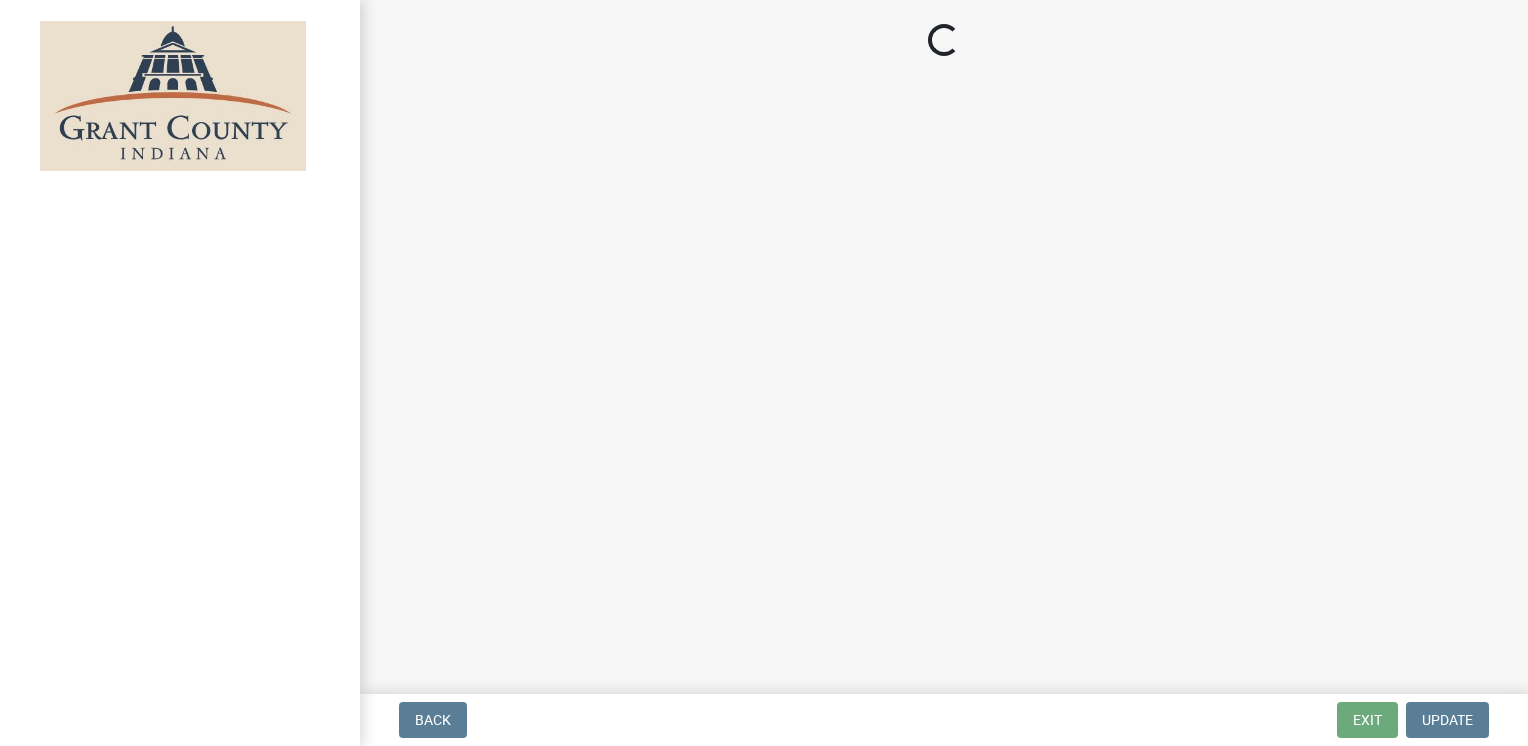 scroll, scrollTop: 0, scrollLeft: 0, axis: both 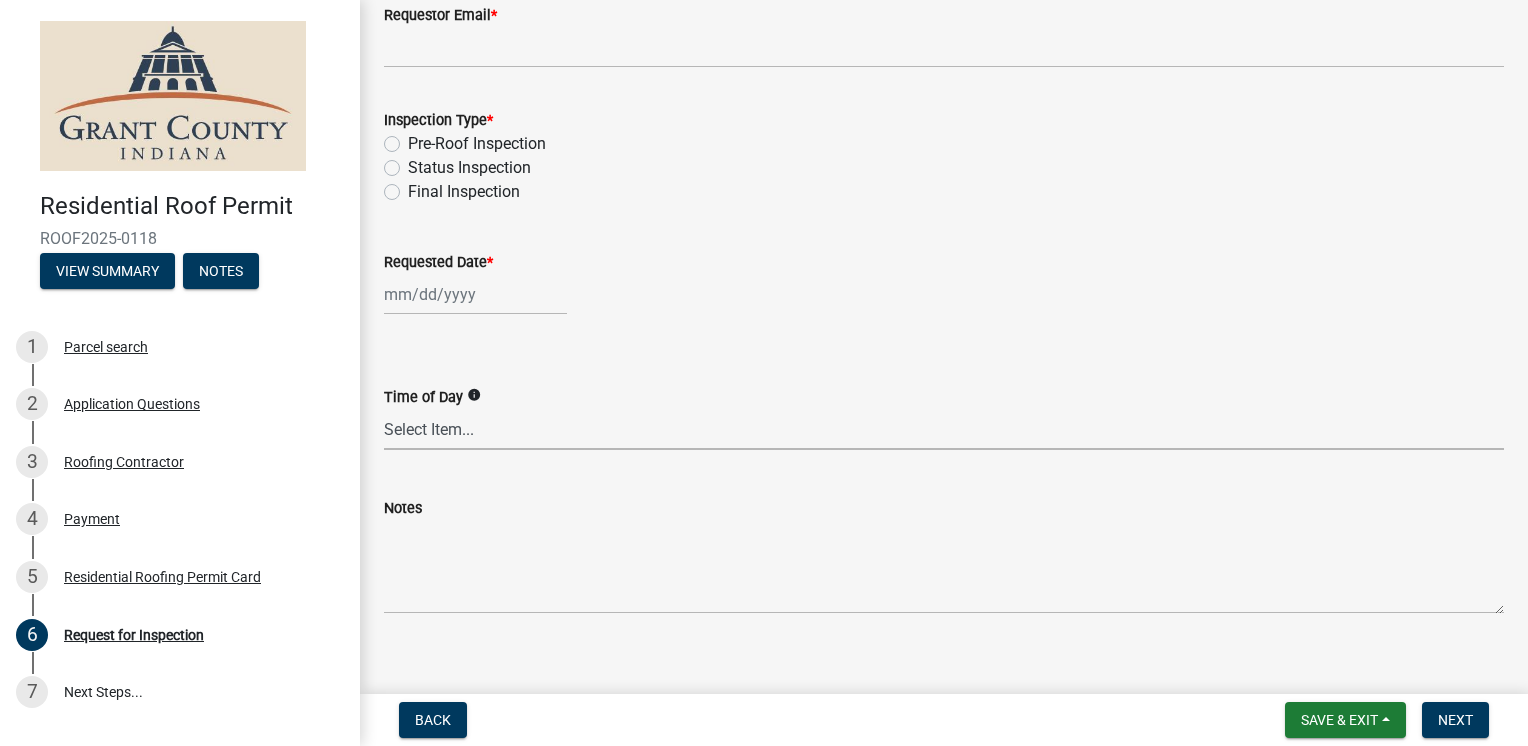 click on "Select Item...   AM   PM   Anytime" at bounding box center (944, 429) 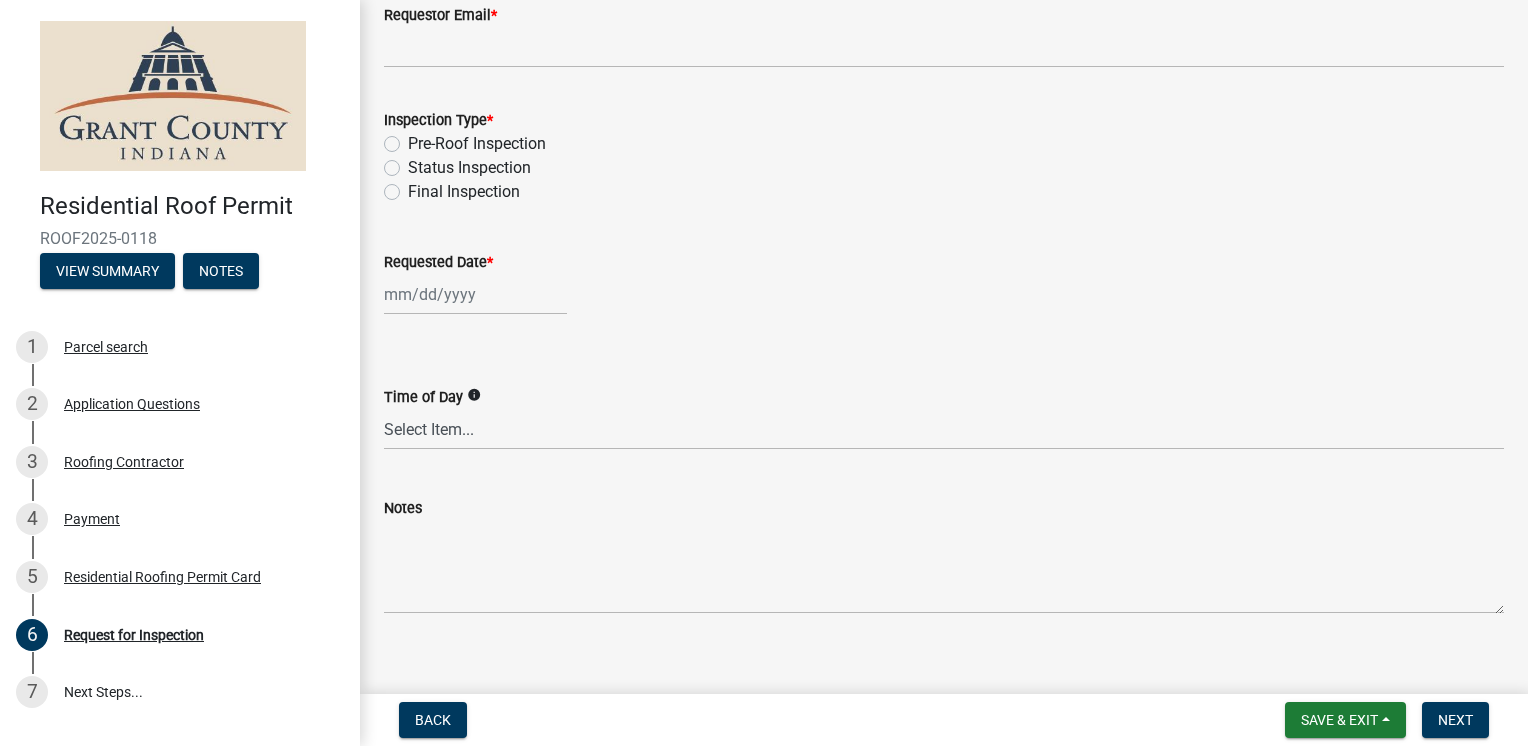 click on "Time of Day   info
Select Item...   AM   PM   Anytime" 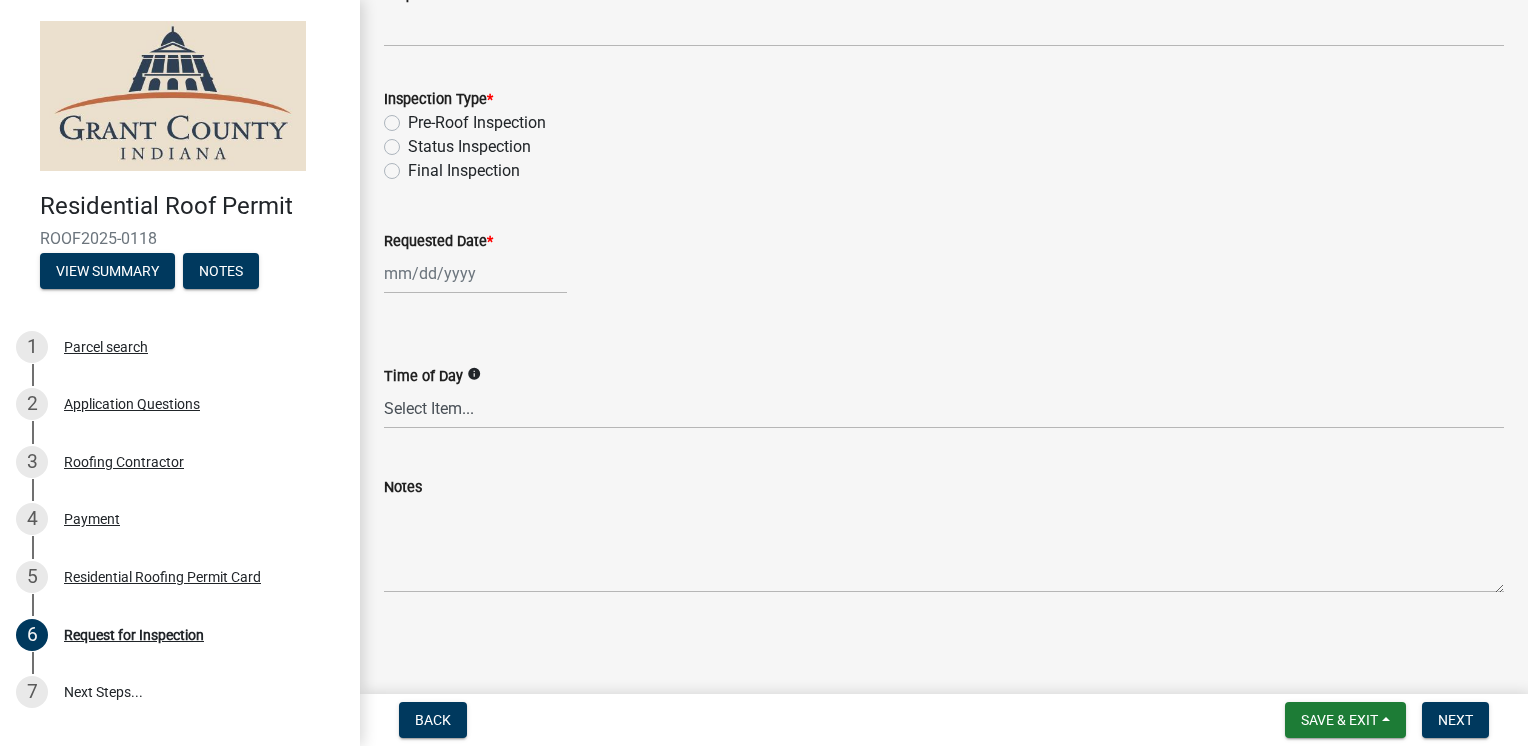 scroll, scrollTop: 376, scrollLeft: 0, axis: vertical 